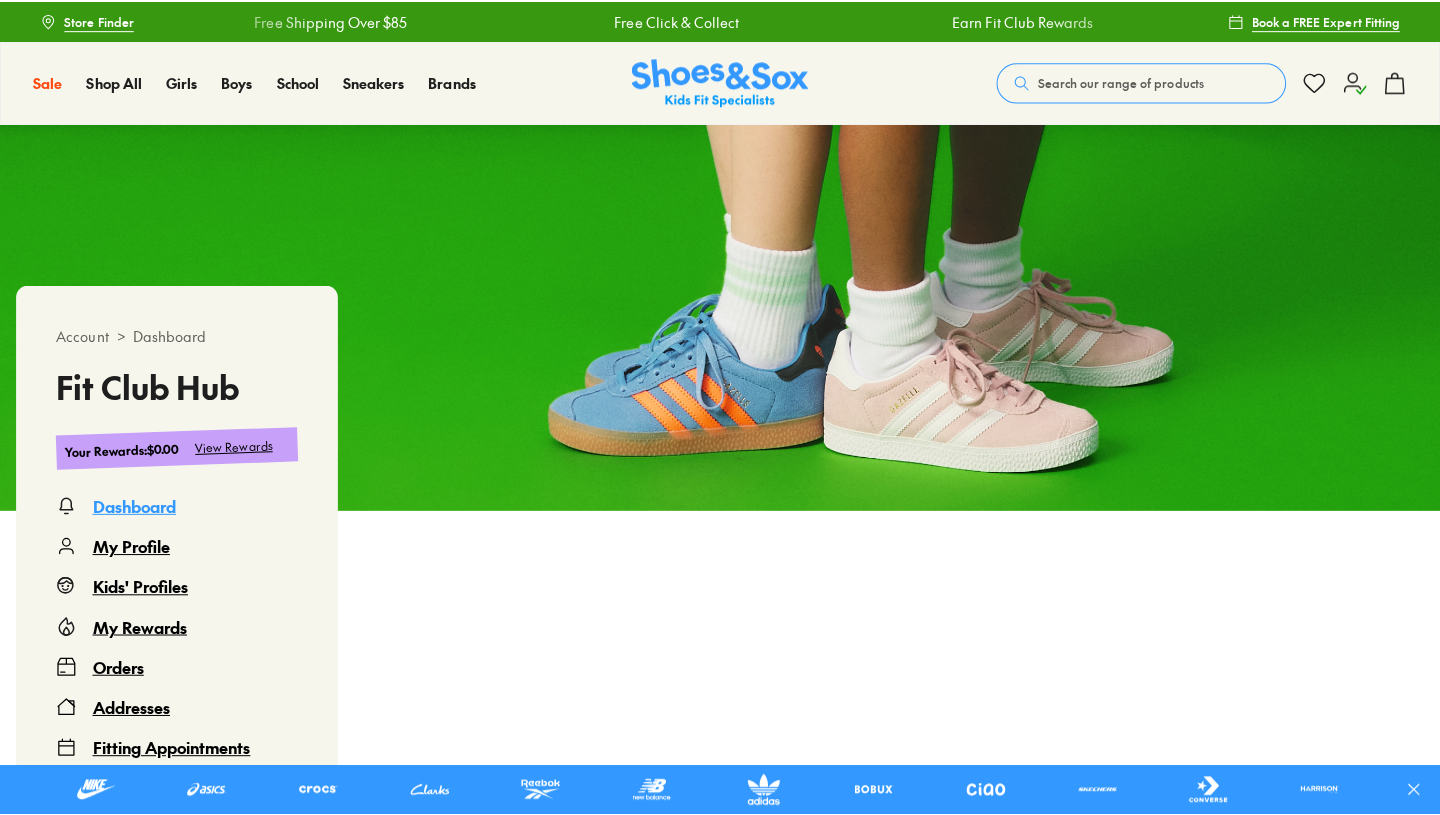 scroll, scrollTop: 0, scrollLeft: 0, axis: both 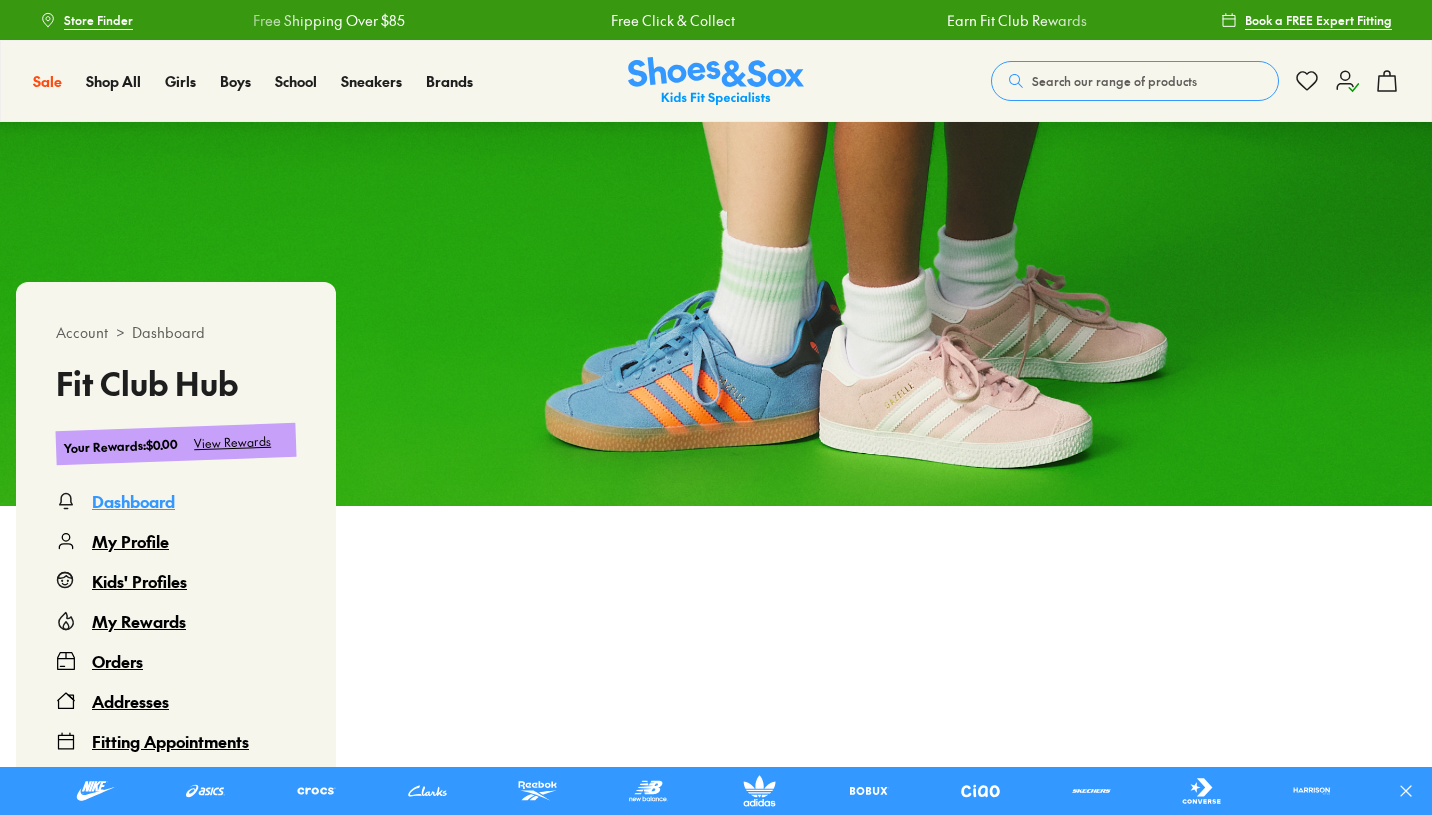click 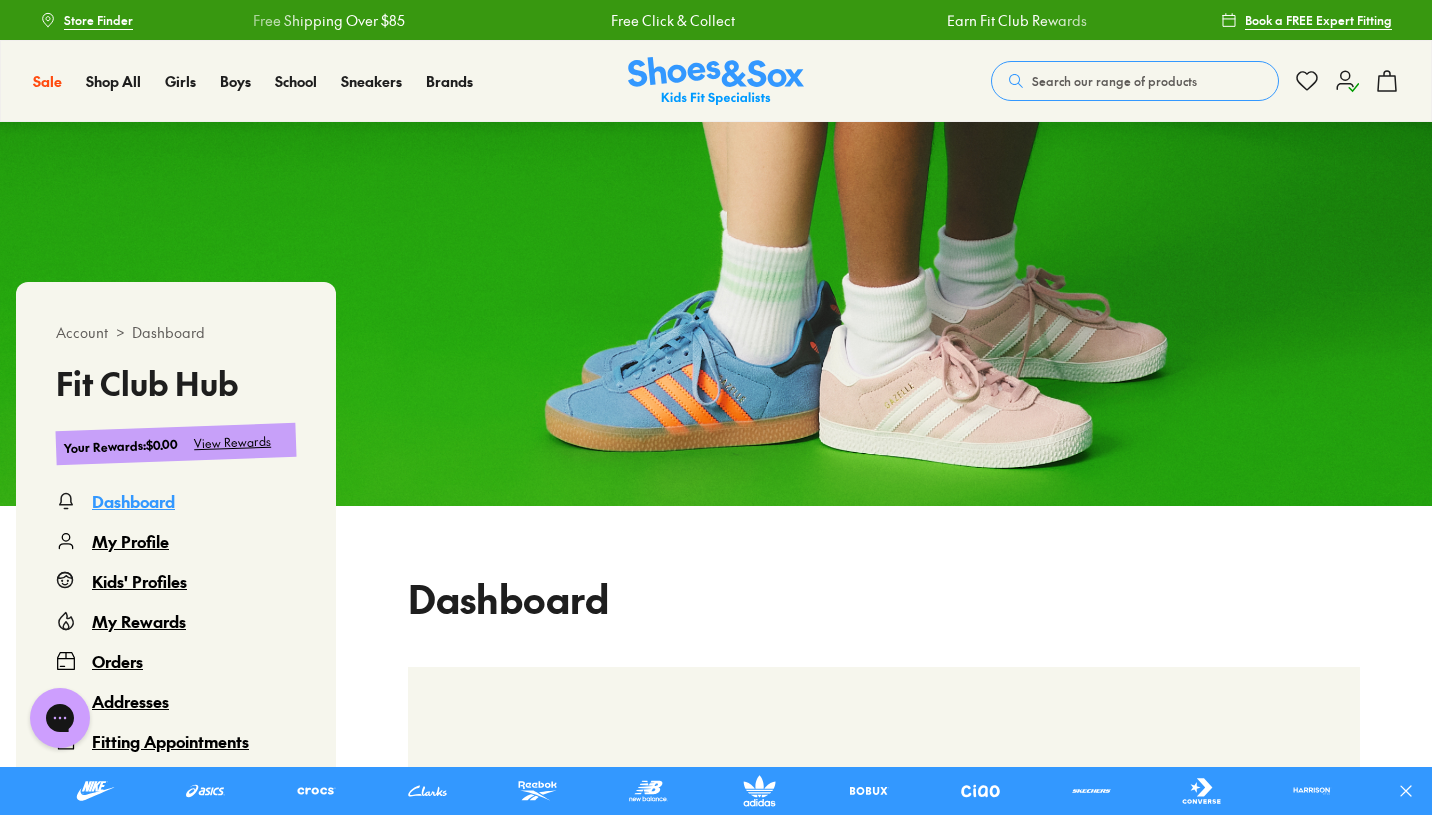 scroll, scrollTop: 0, scrollLeft: 0, axis: both 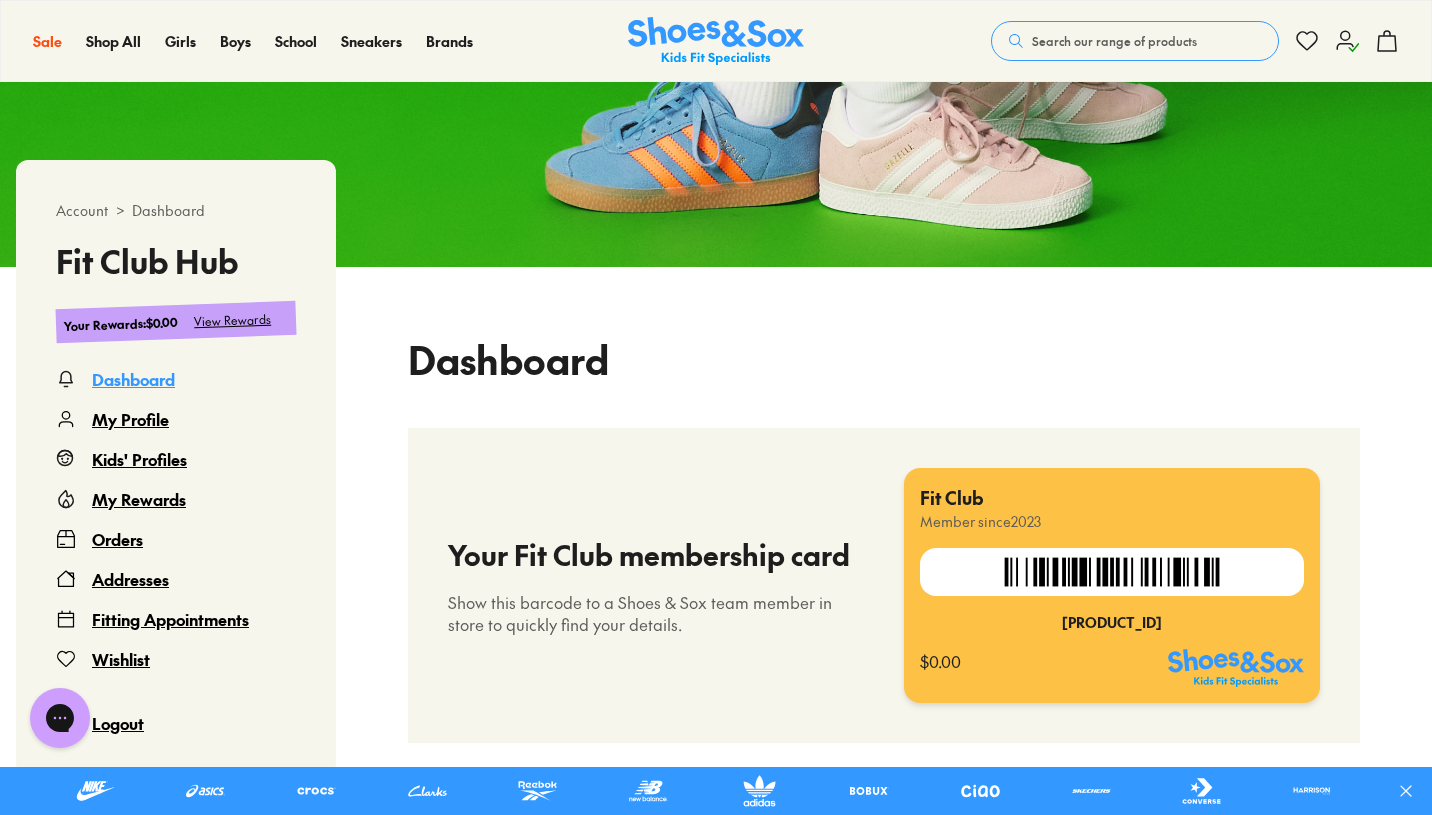 click on "Kids' Profiles" at bounding box center (139, 459) 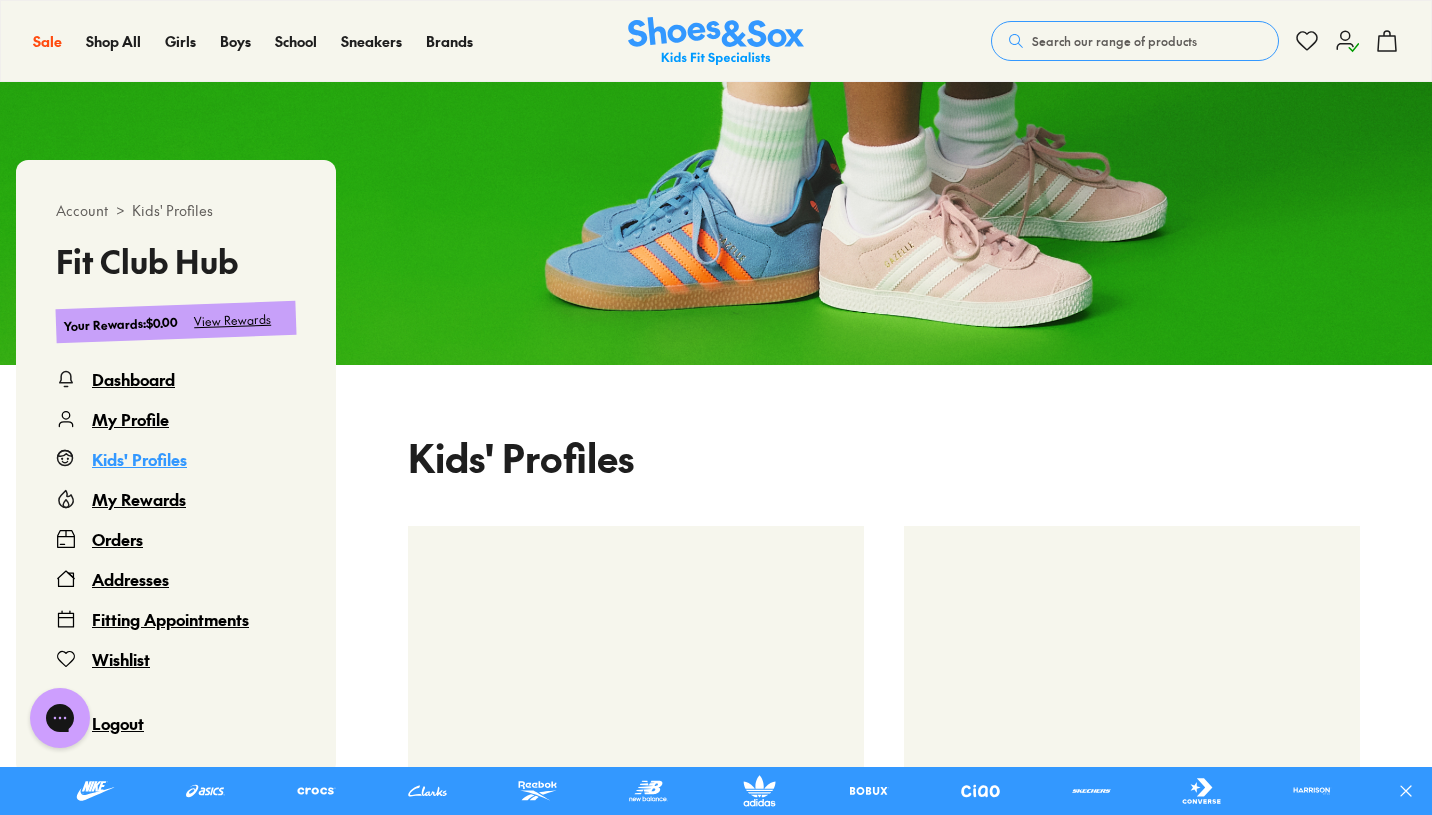 scroll, scrollTop: 122, scrollLeft: 0, axis: vertical 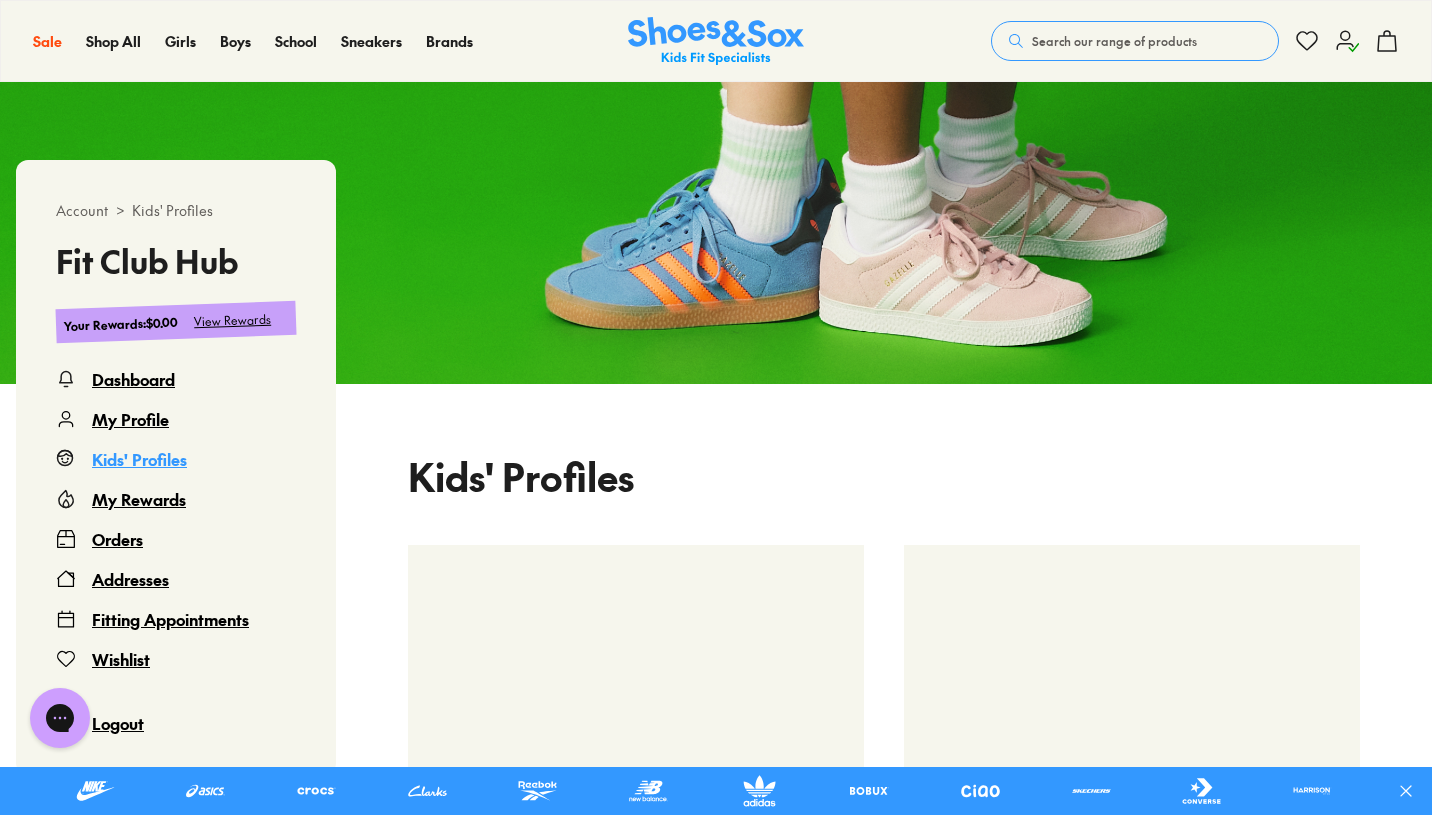 select 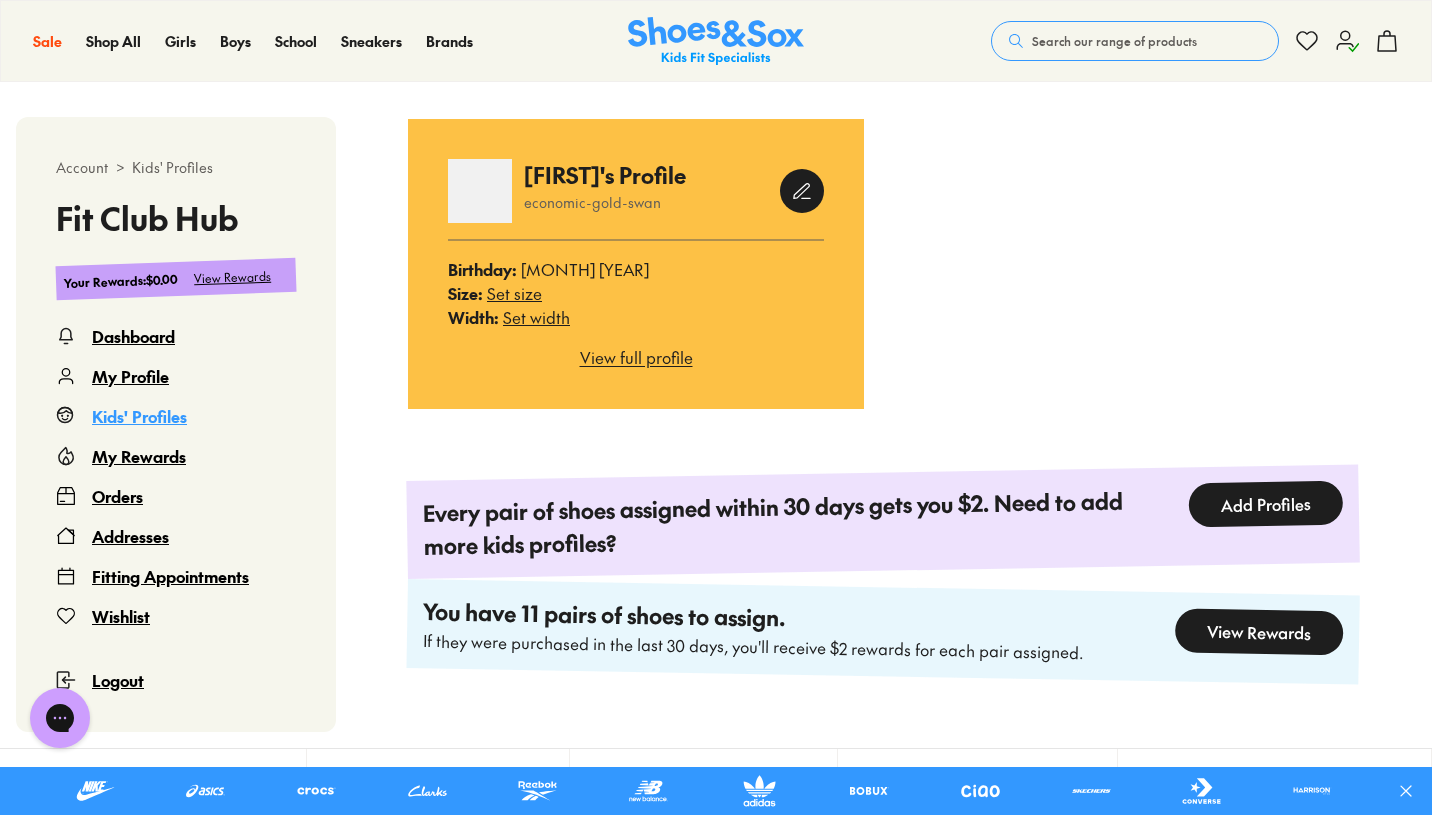 scroll, scrollTop: 551, scrollLeft: 0, axis: vertical 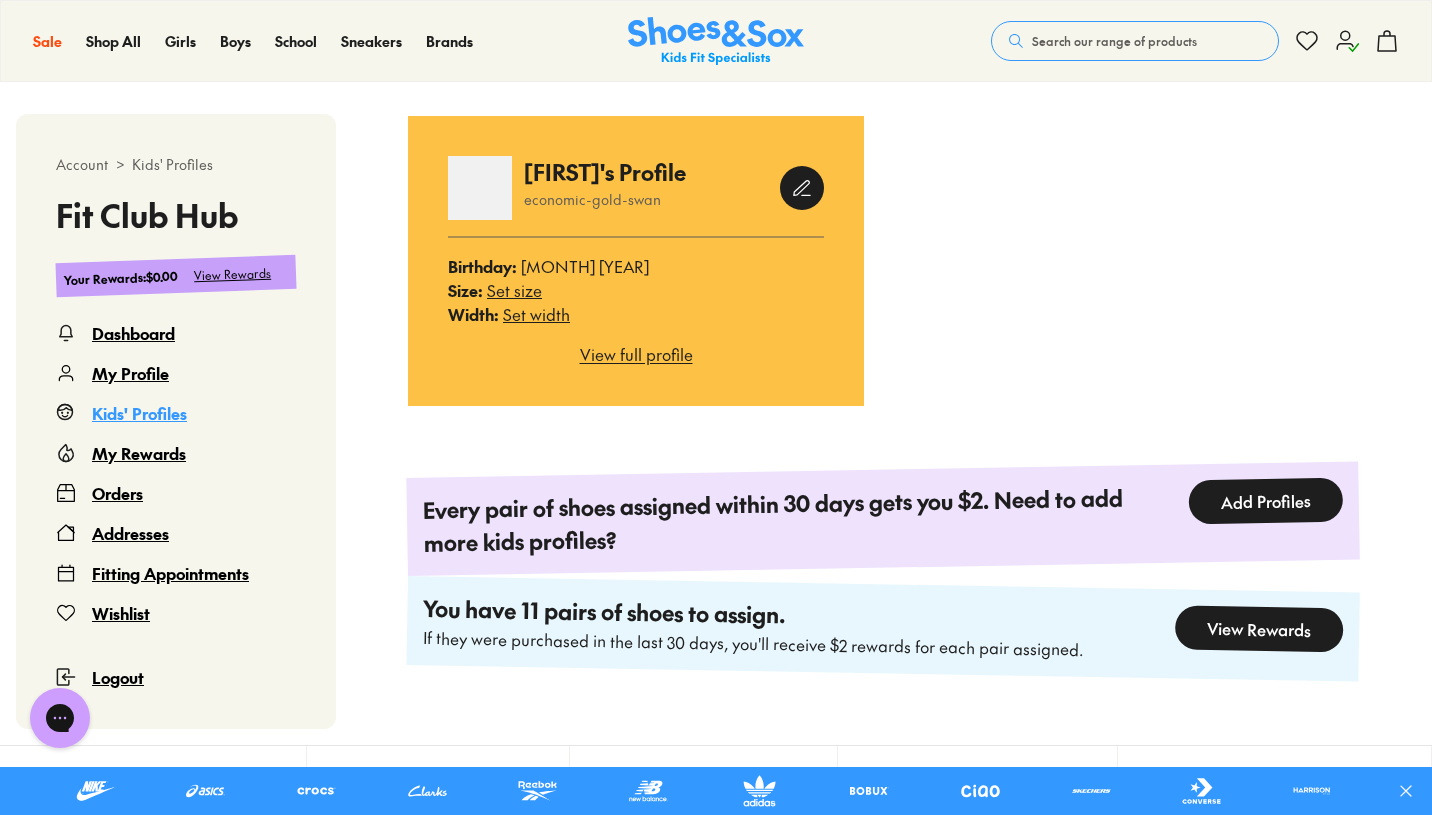 click on "Orders" at bounding box center [117, 493] 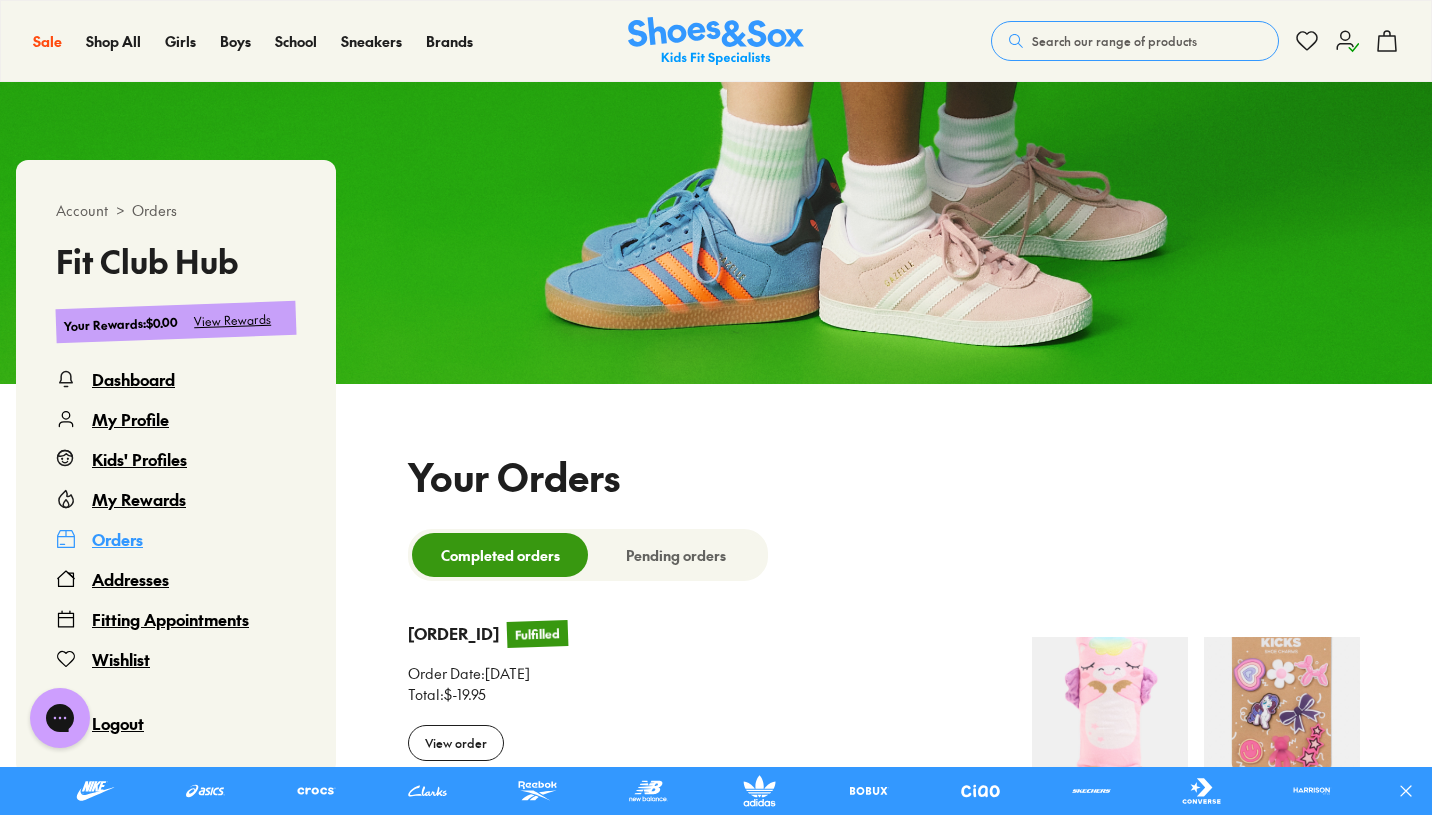 select 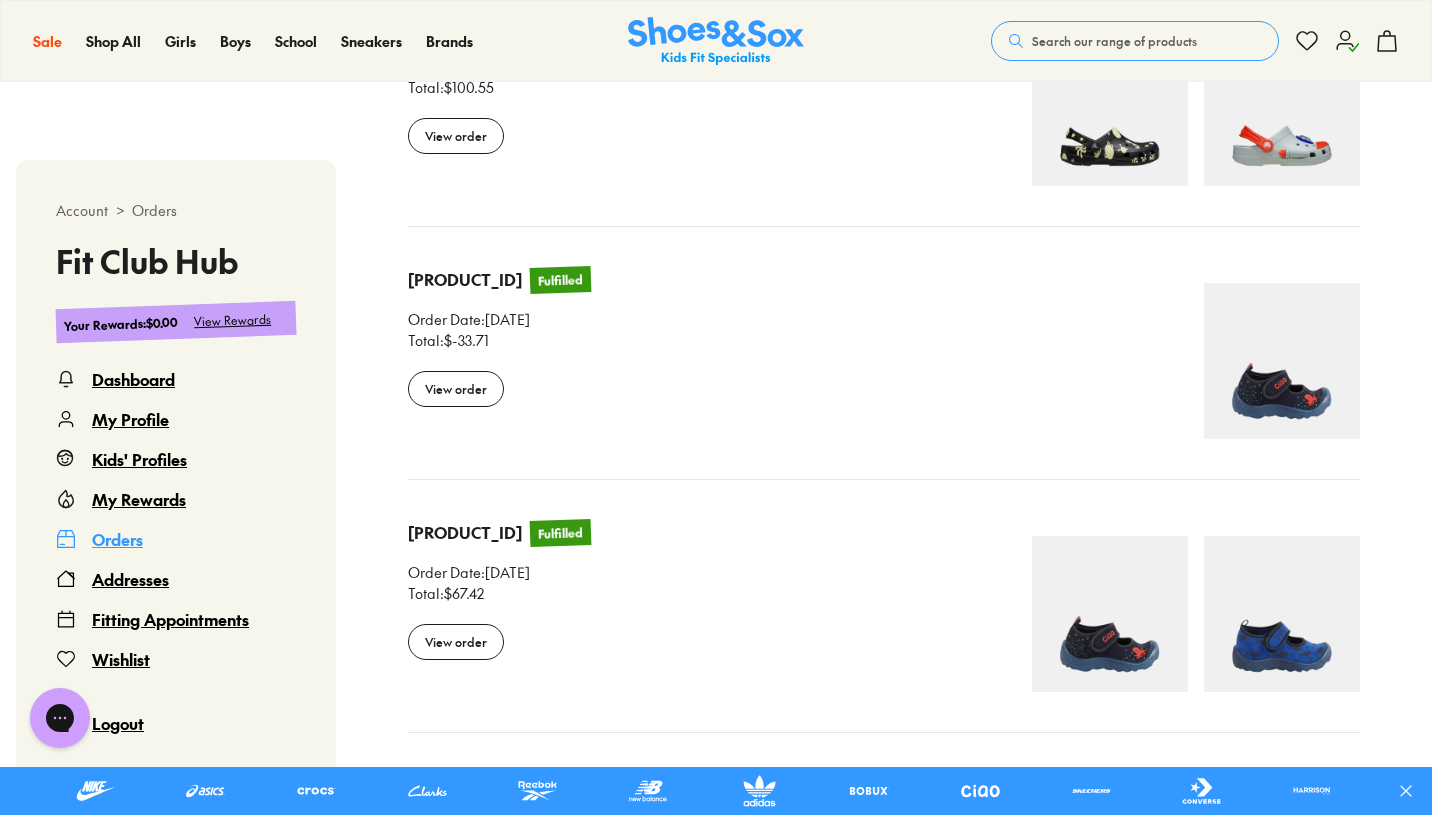 scroll, scrollTop: 2511, scrollLeft: 0, axis: vertical 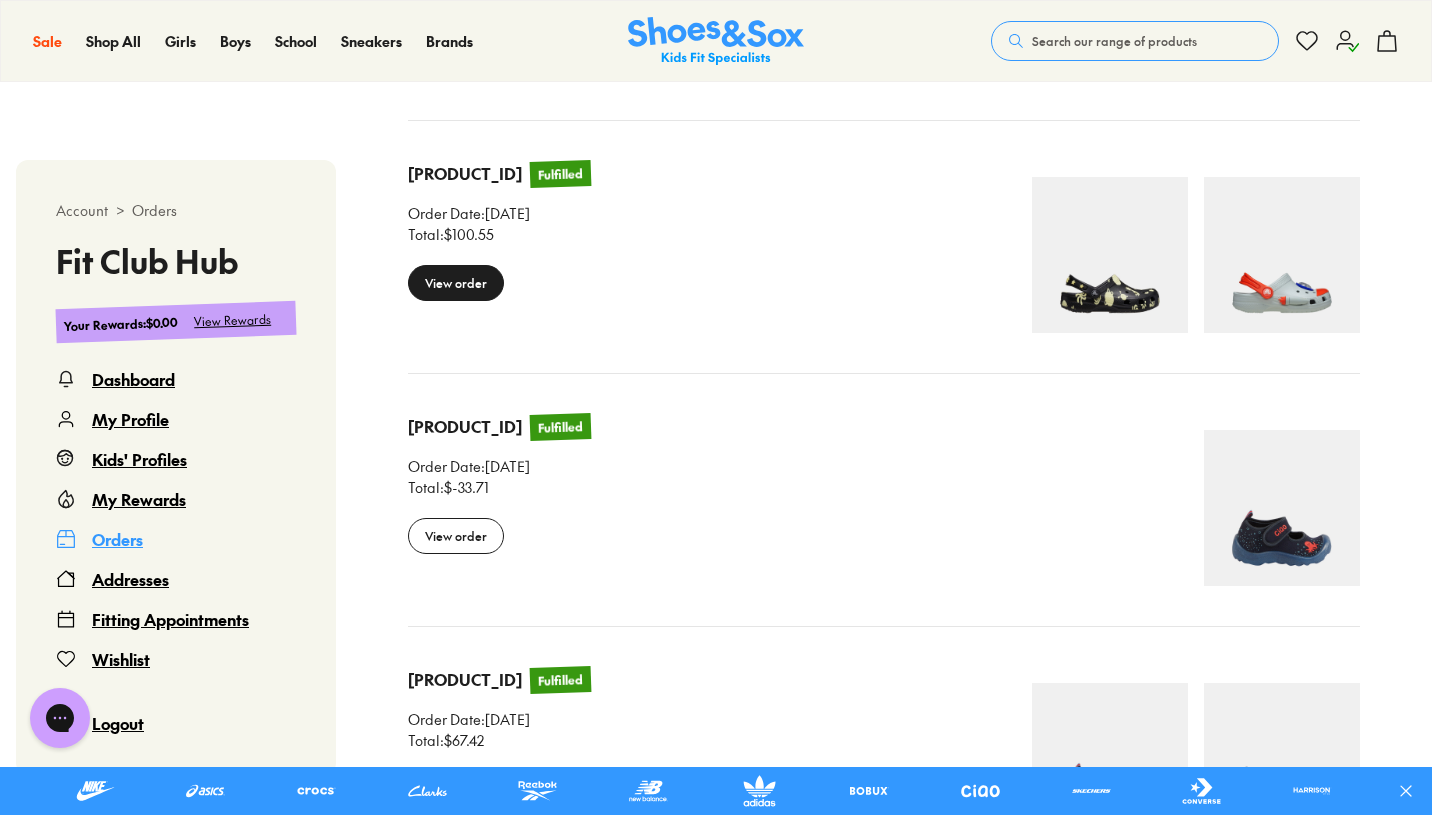 click on "View order" at bounding box center [456, 283] 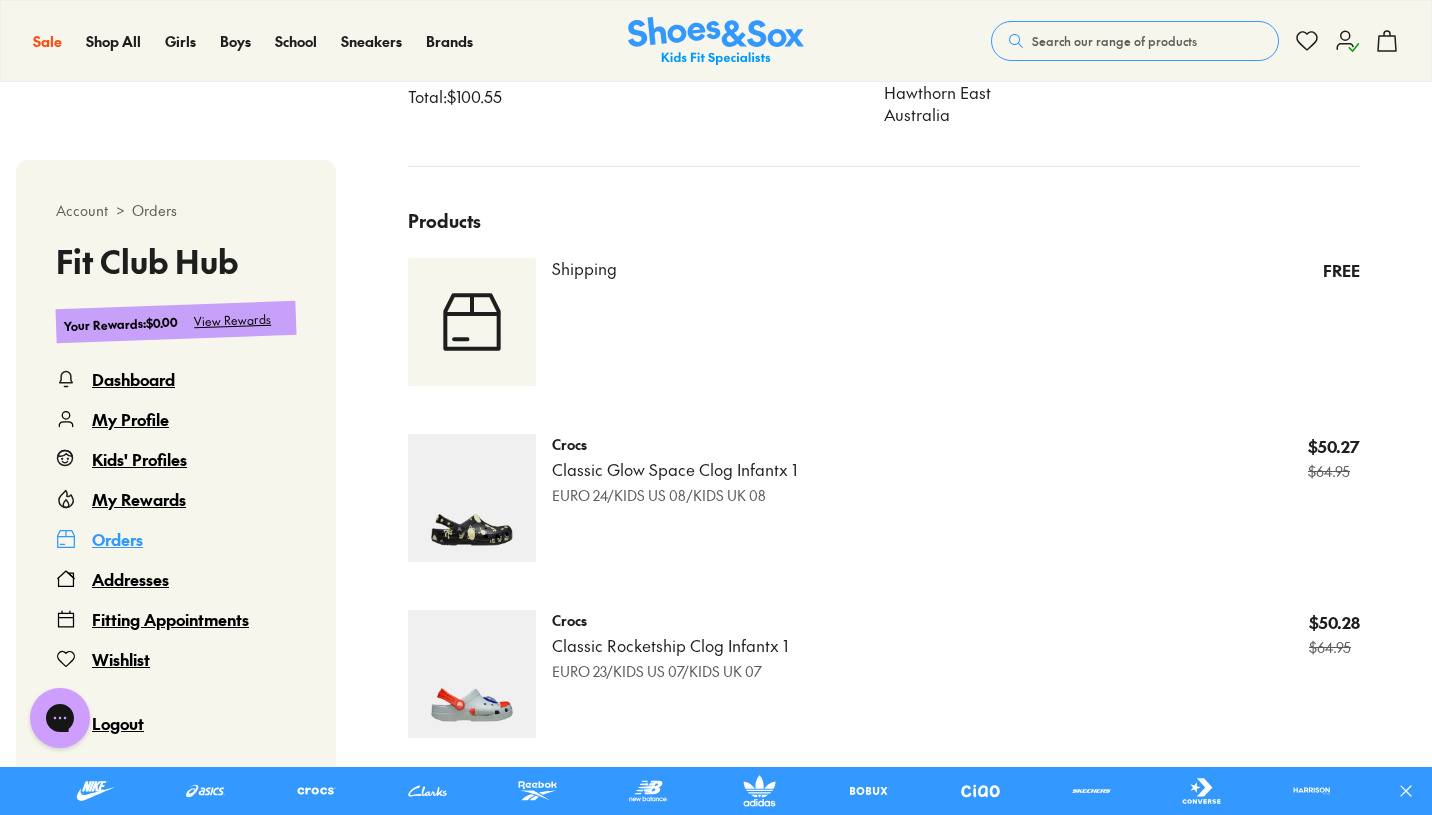 scroll, scrollTop: 790, scrollLeft: 0, axis: vertical 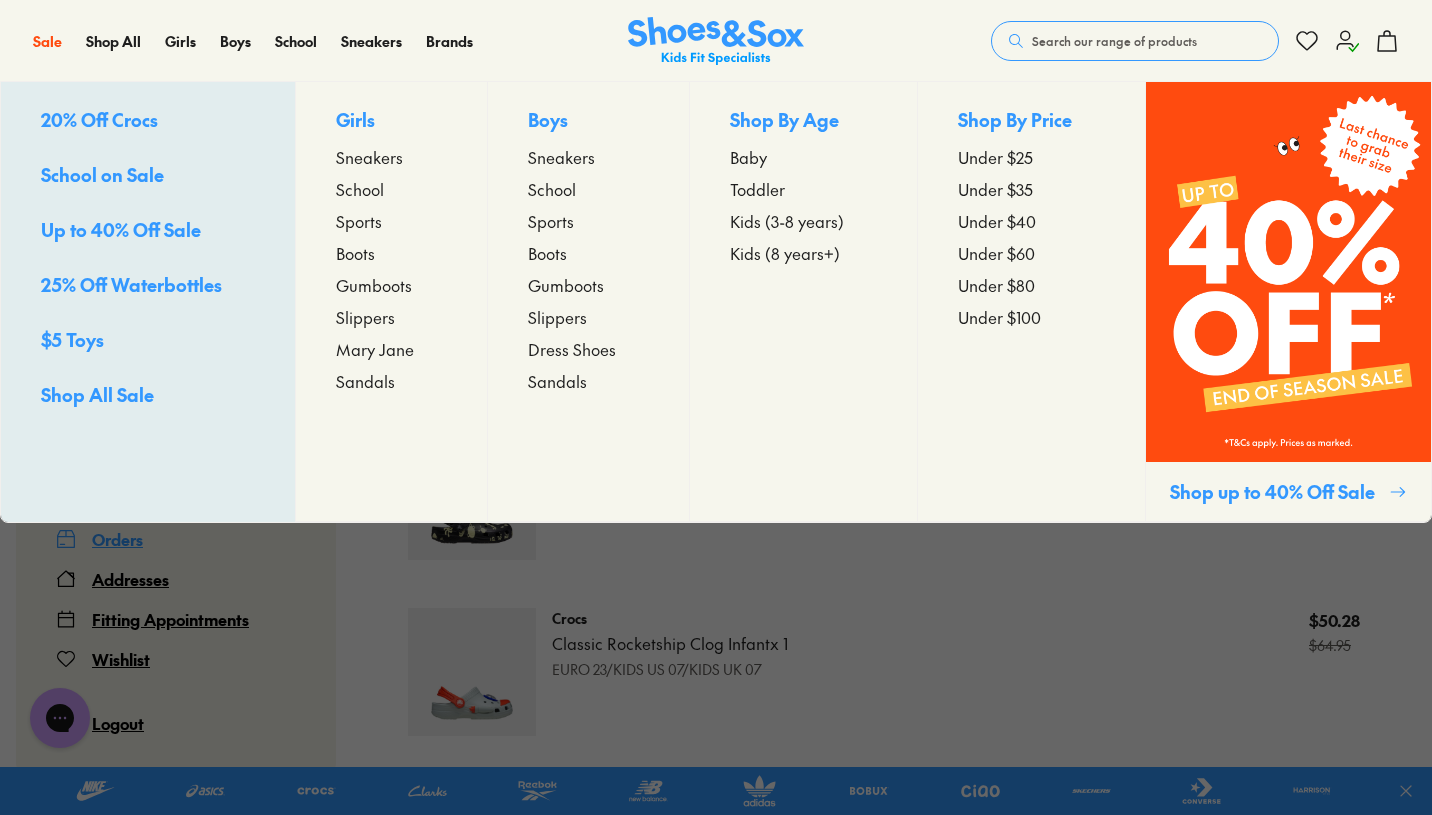 click on "20% Off Crocs" at bounding box center [99, 119] 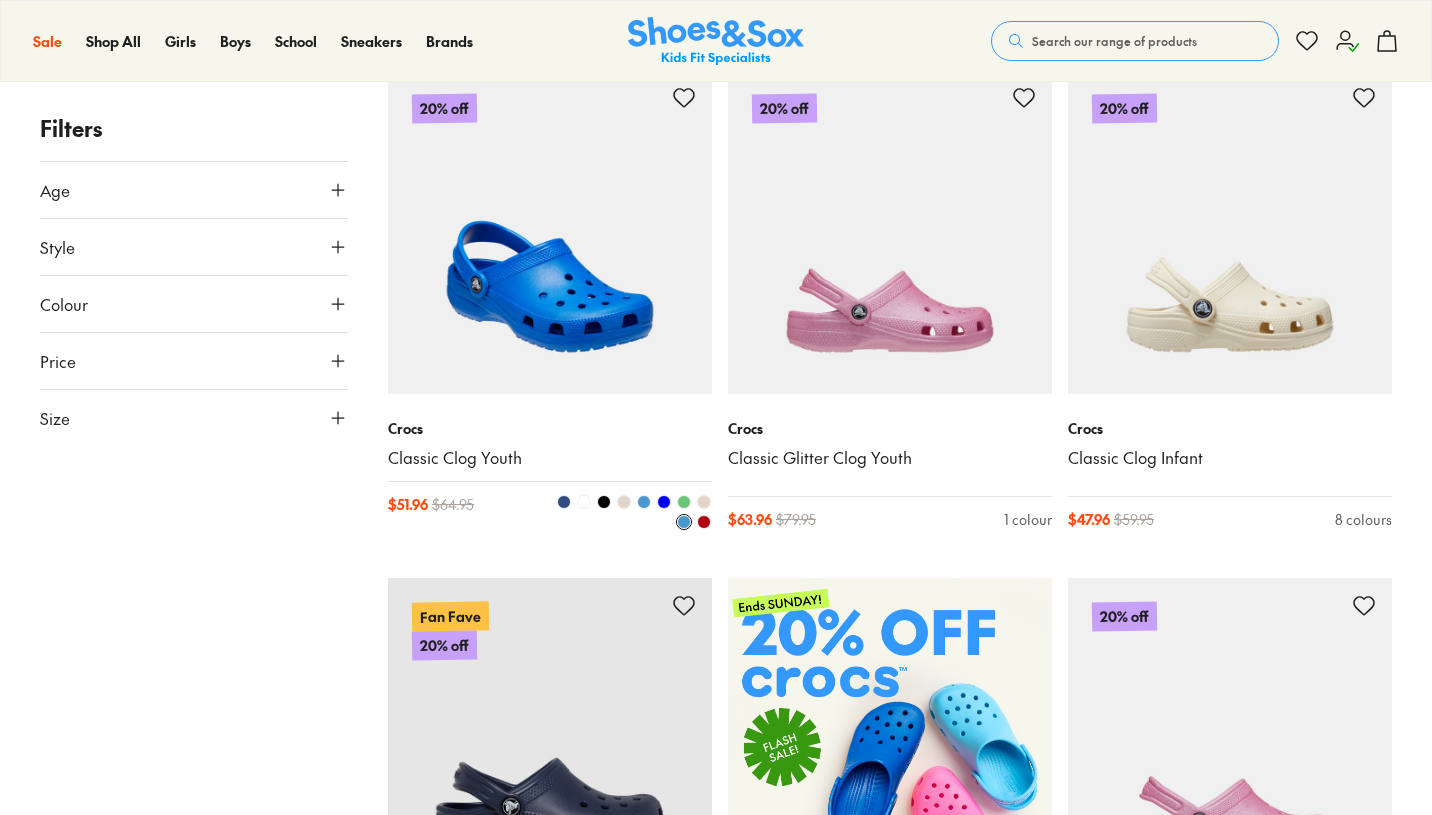 scroll, scrollTop: 1249, scrollLeft: 0, axis: vertical 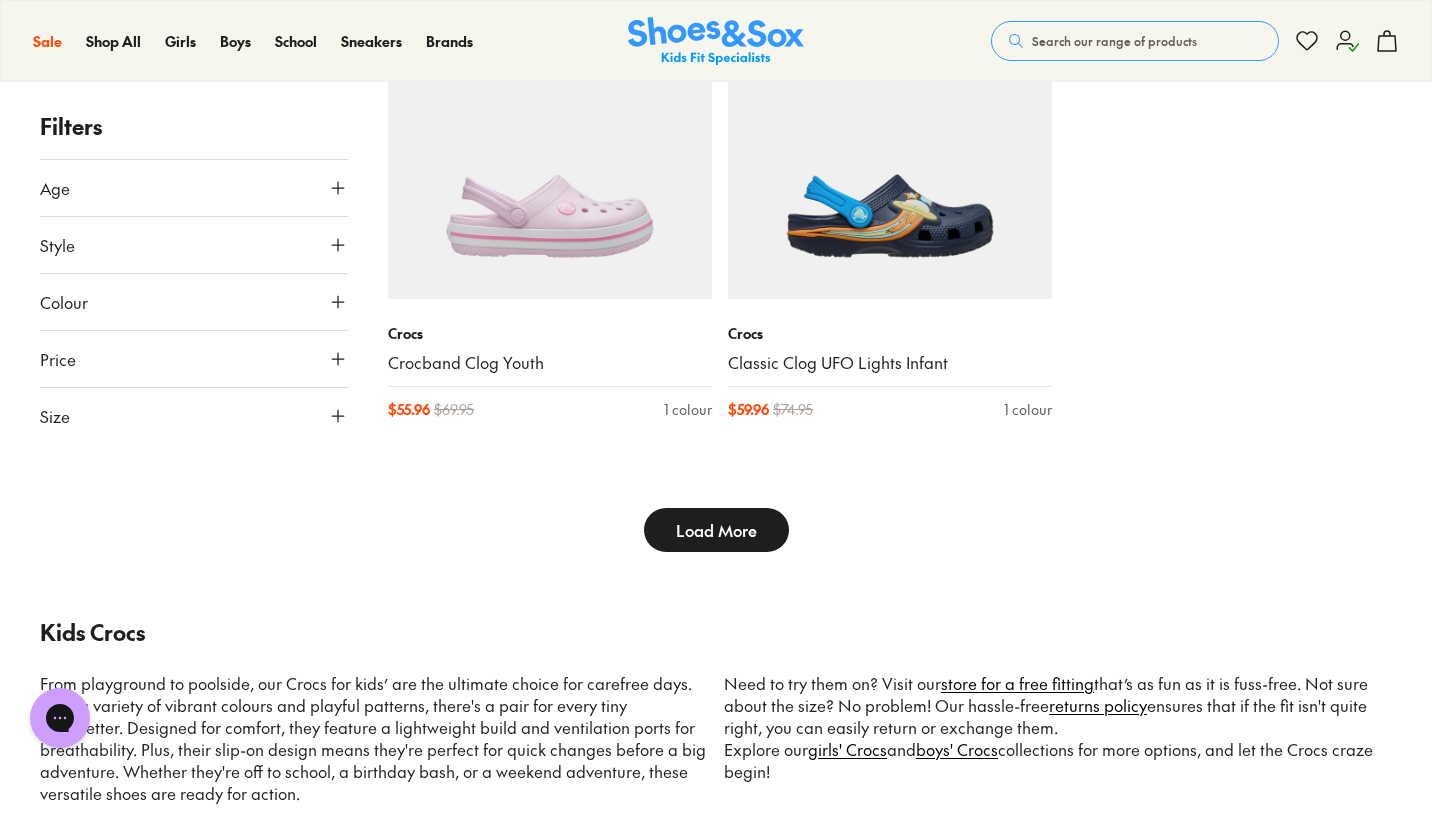 type on "****" 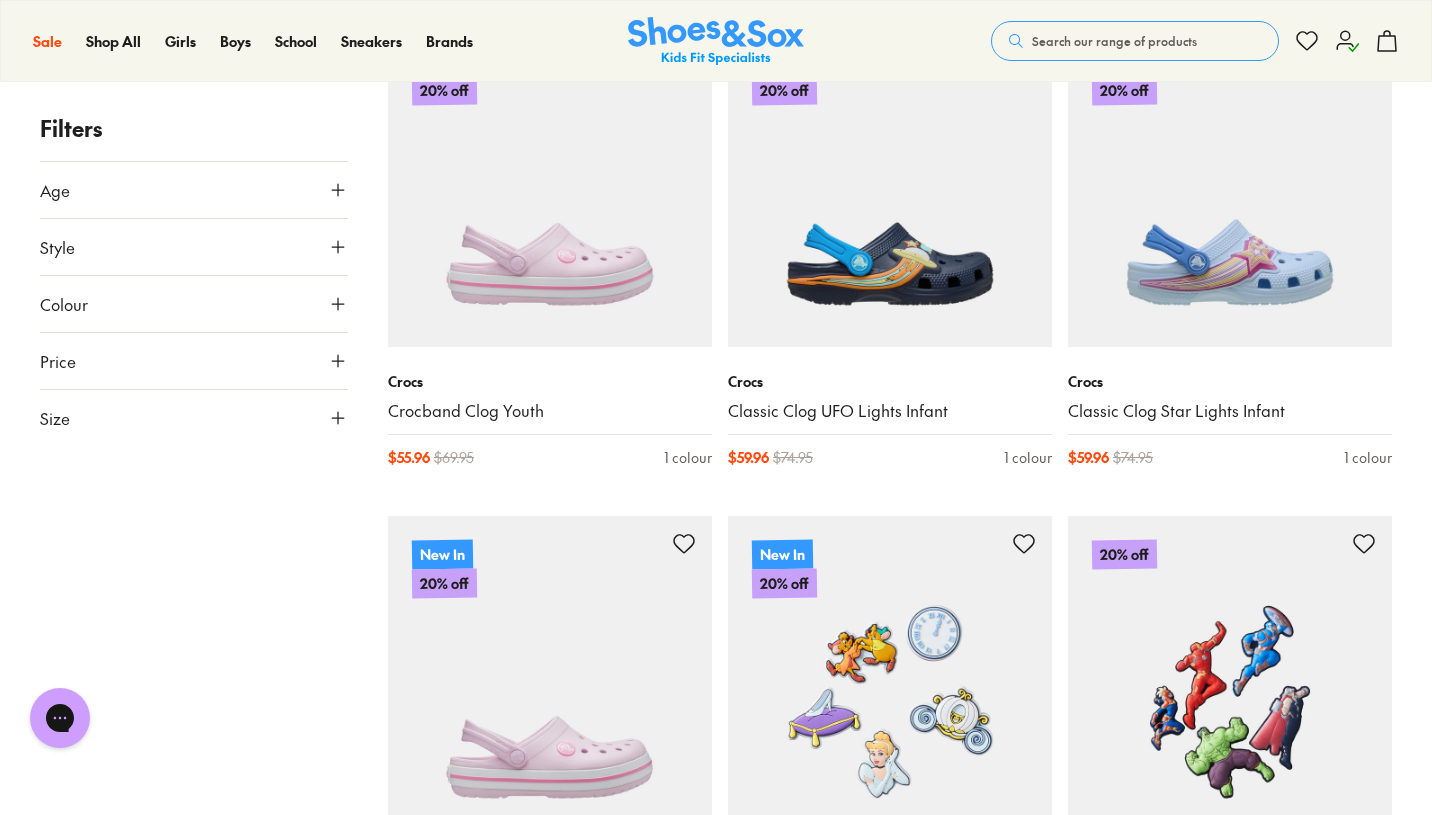 scroll, scrollTop: 5320, scrollLeft: 0, axis: vertical 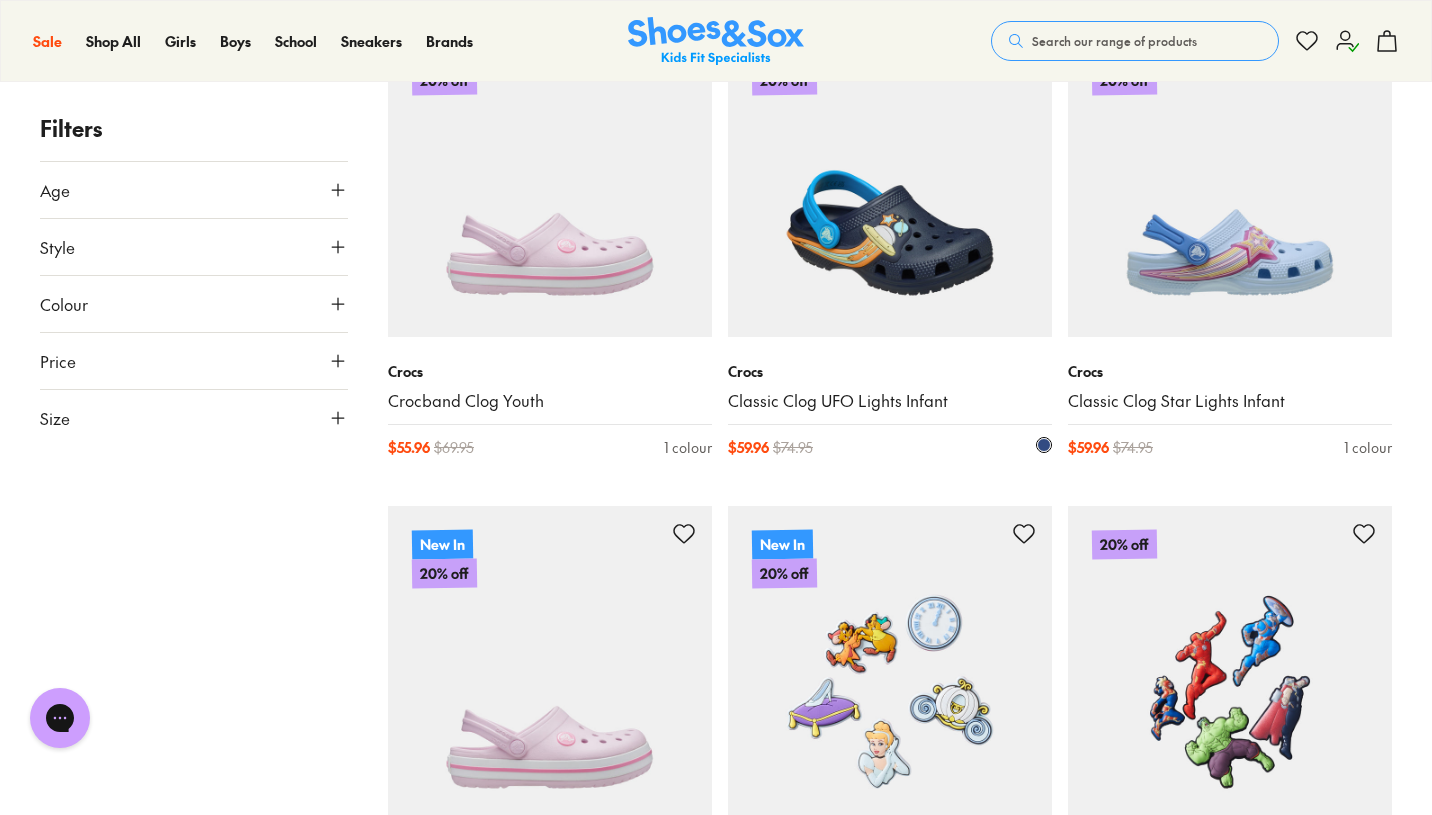 click at bounding box center [890, 175] 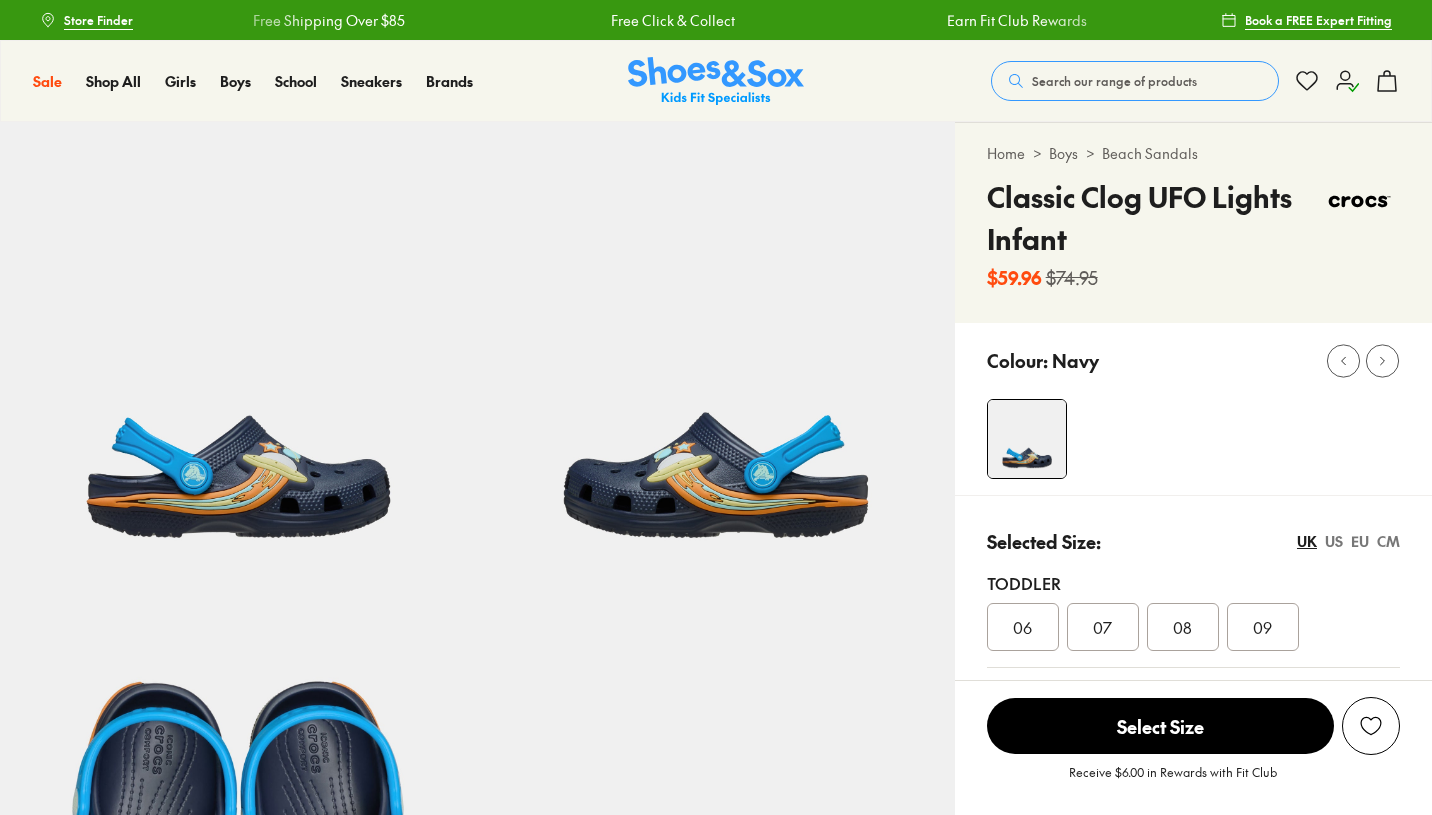 scroll, scrollTop: 0, scrollLeft: 0, axis: both 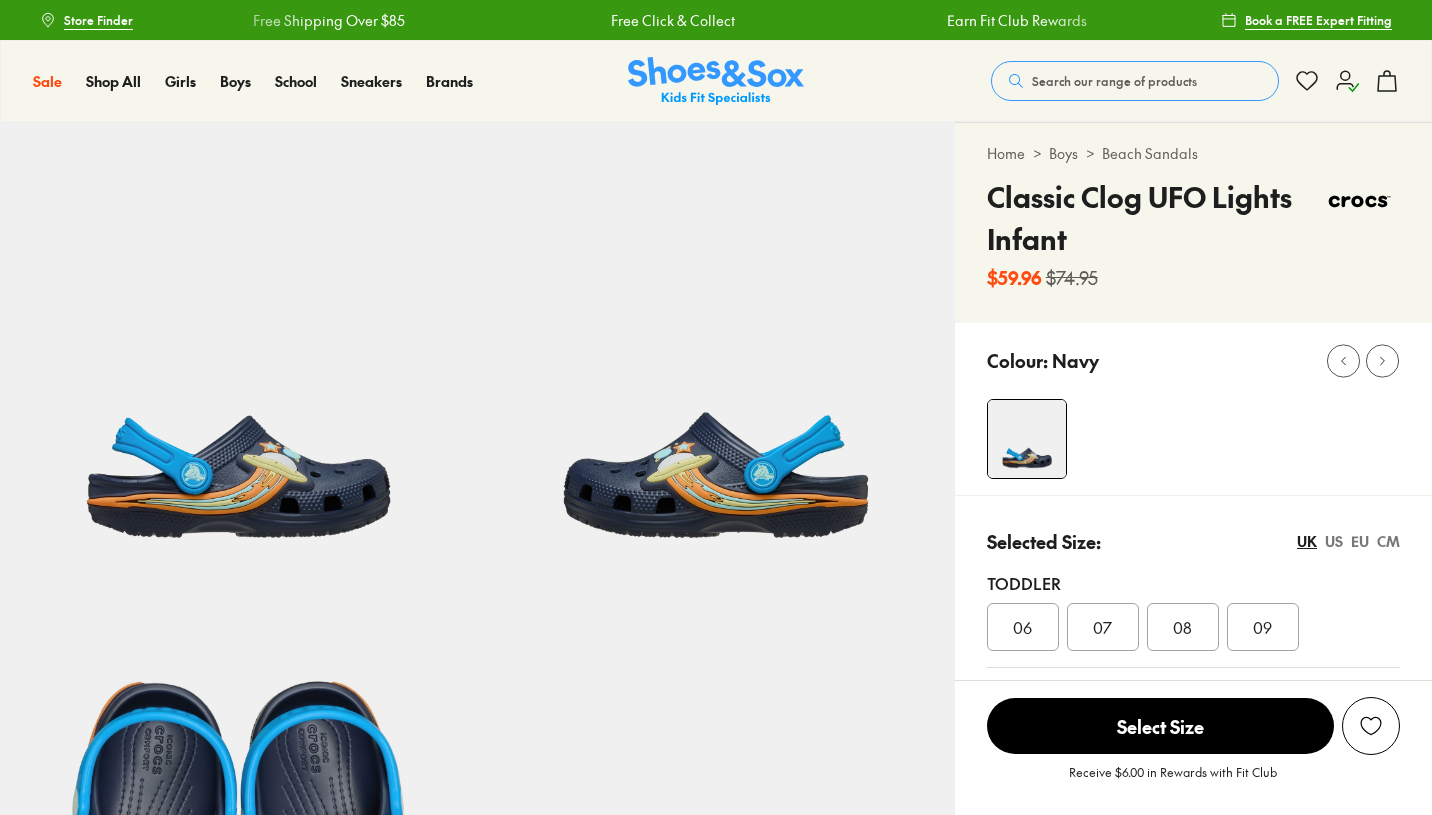 select on "*" 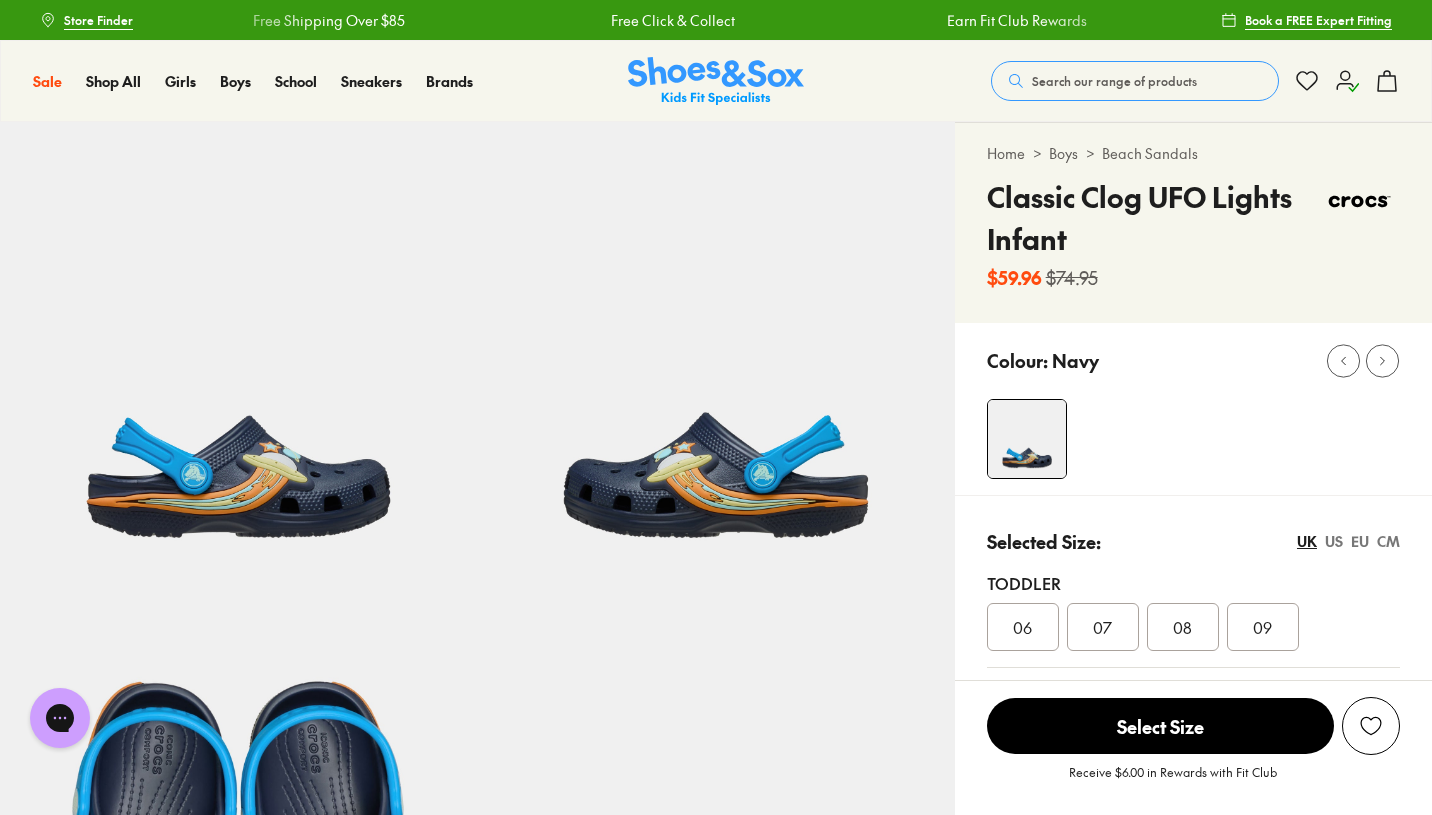 scroll, scrollTop: 0, scrollLeft: 0, axis: both 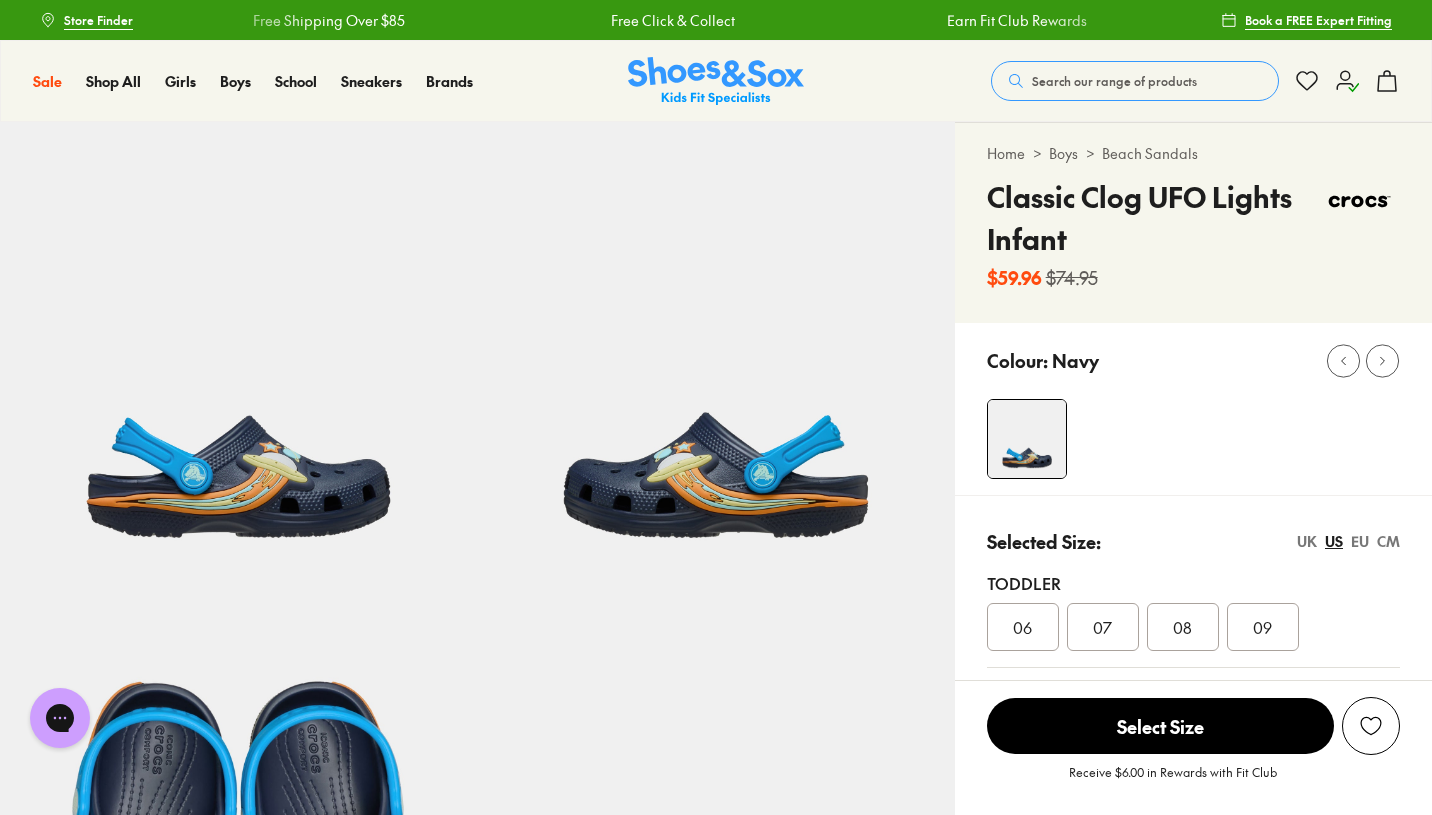 click on "09" at bounding box center (1263, 627) 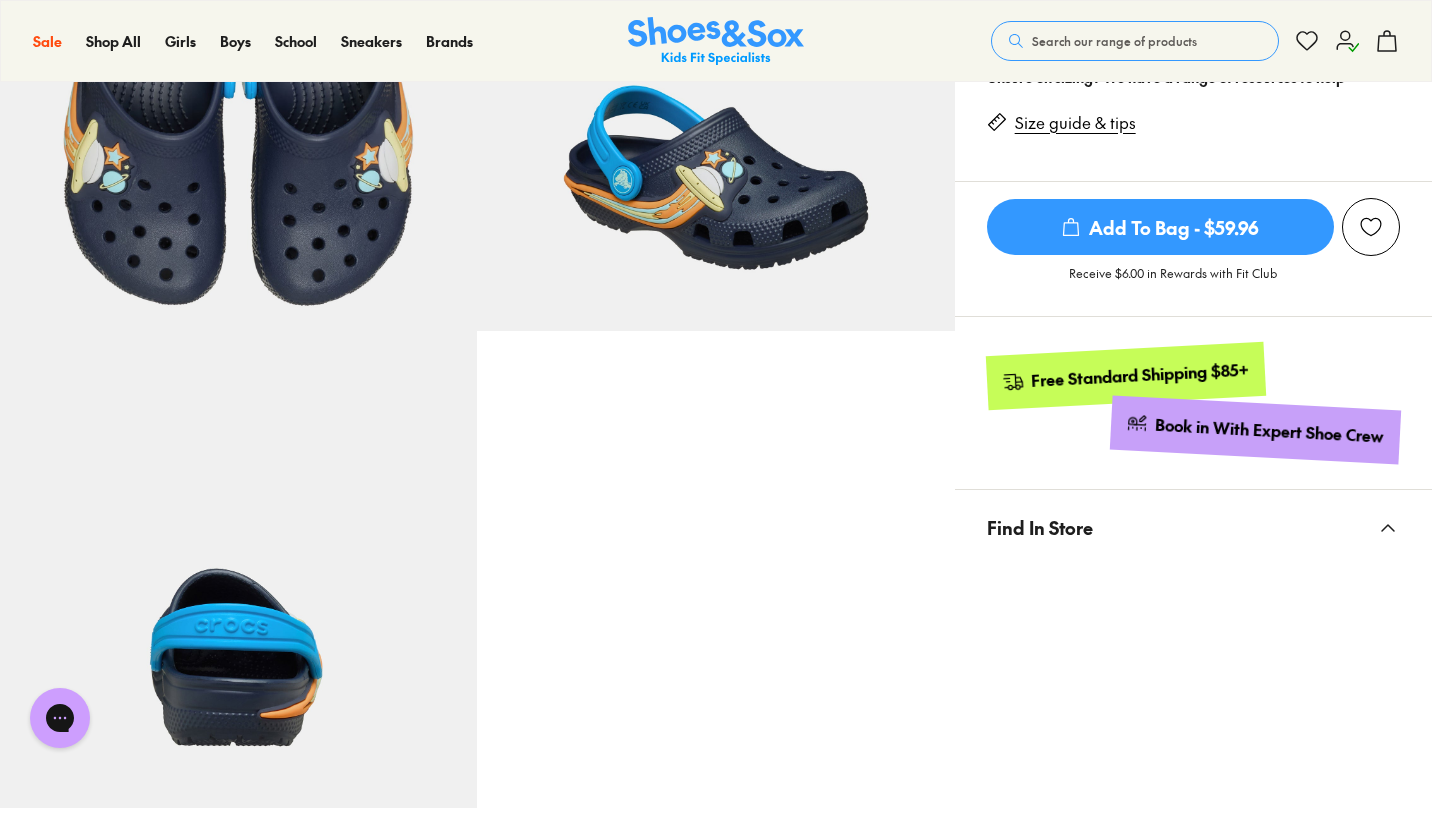 scroll, scrollTop: 643, scrollLeft: 0, axis: vertical 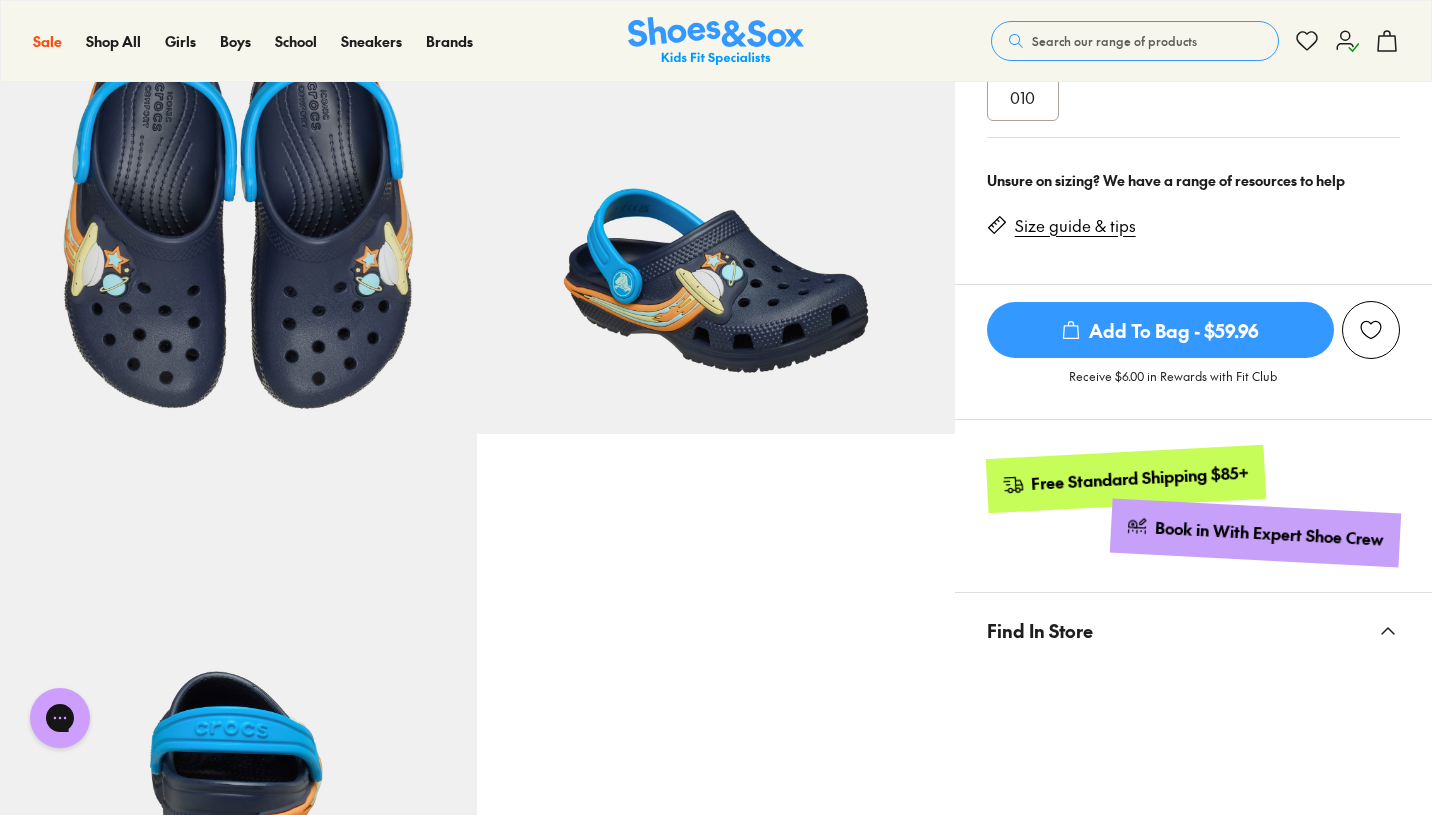 click on "Add To Bag - $59.96" at bounding box center (1160, 330) 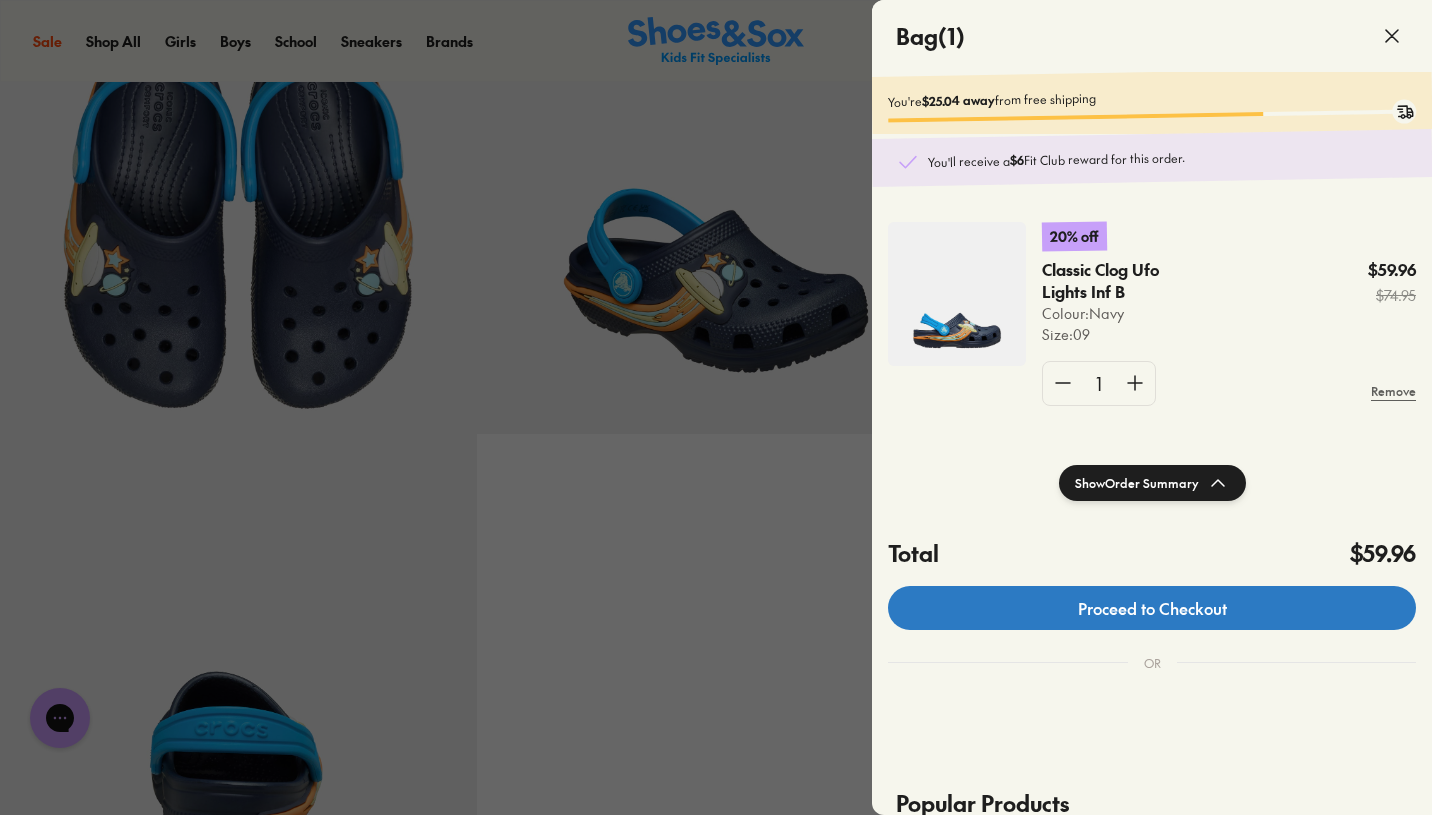 click on "Proceed to Checkout" 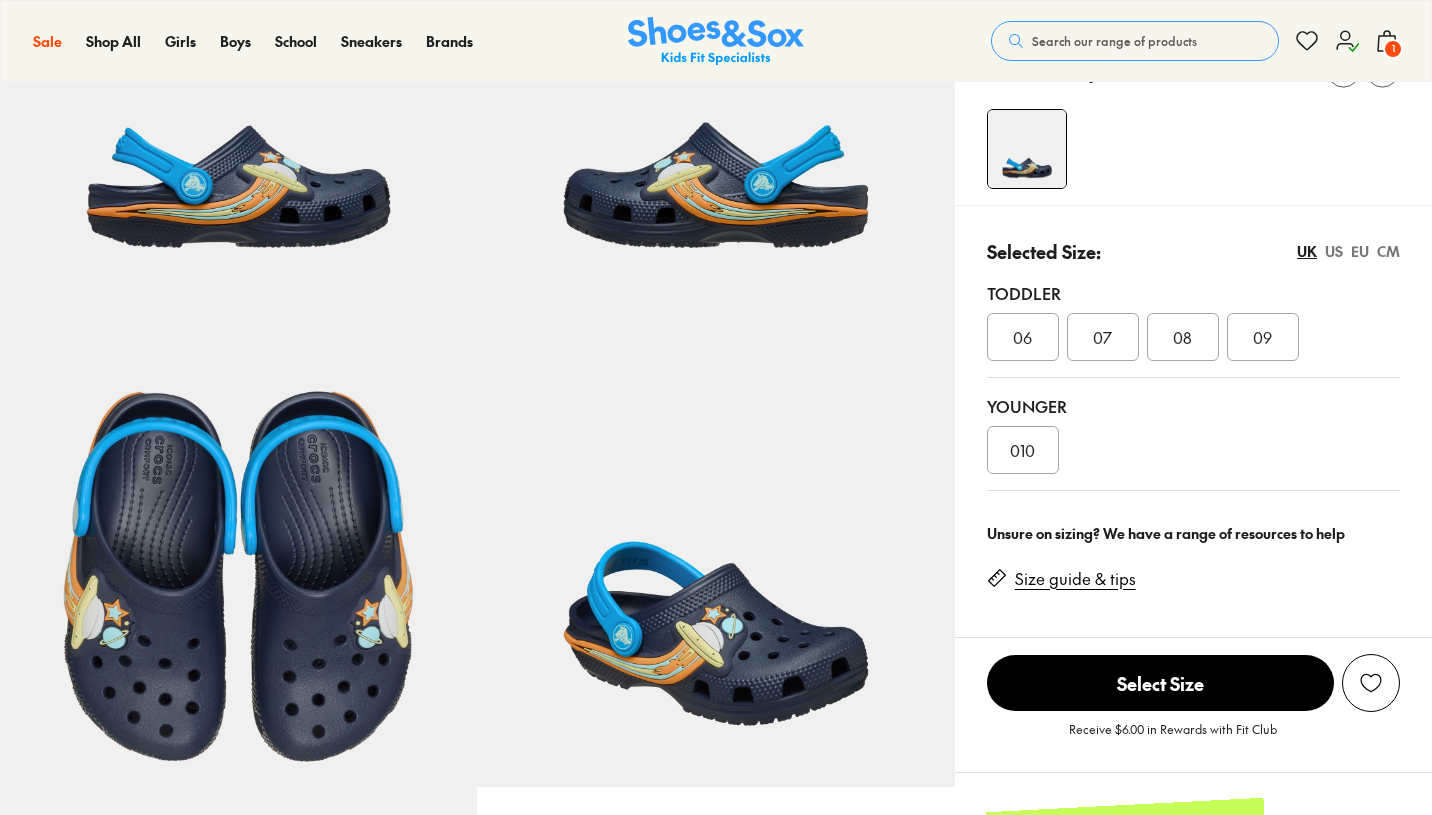 scroll, scrollTop: 290, scrollLeft: 0, axis: vertical 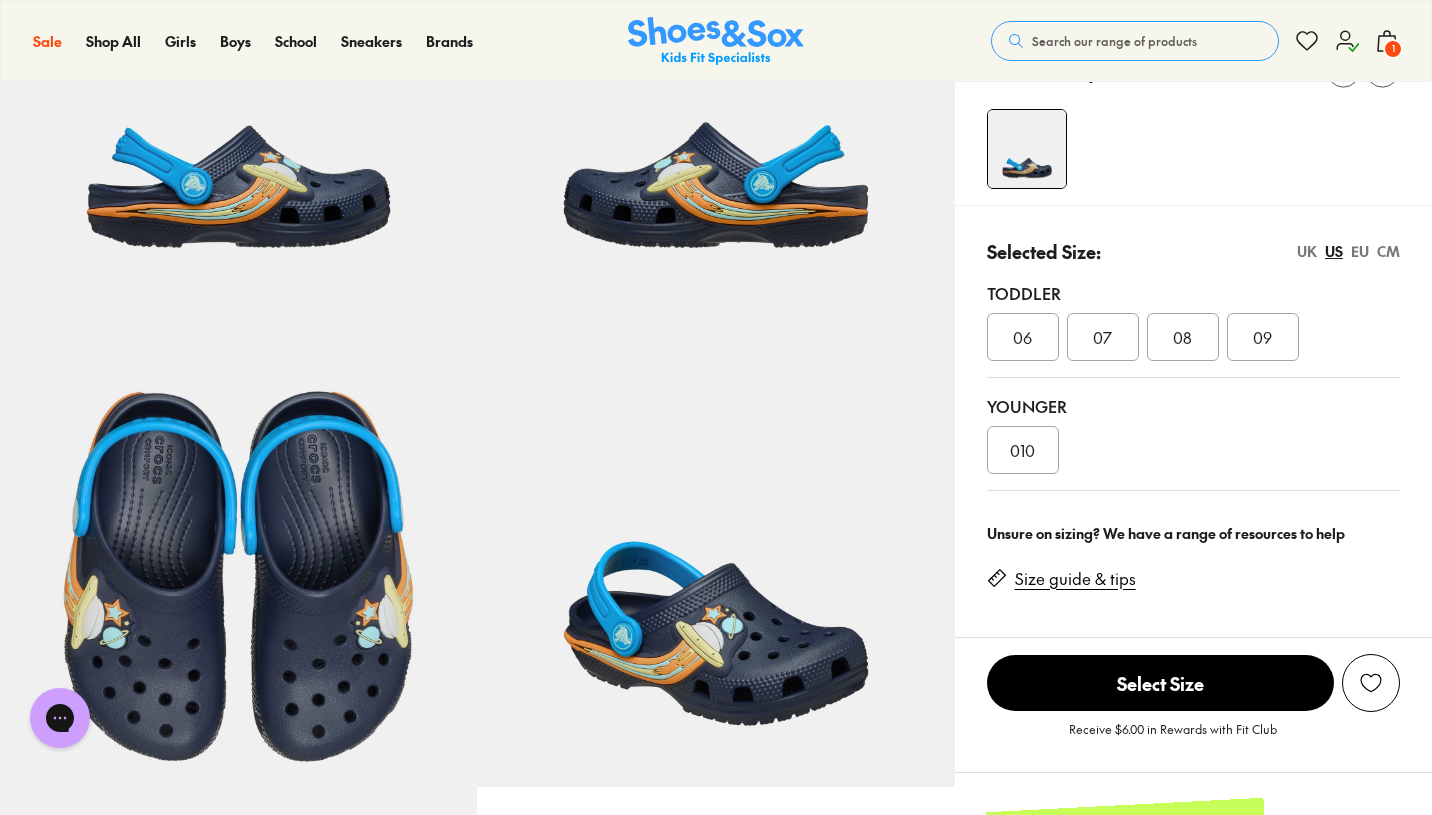 click on "09" at bounding box center [1263, 337] 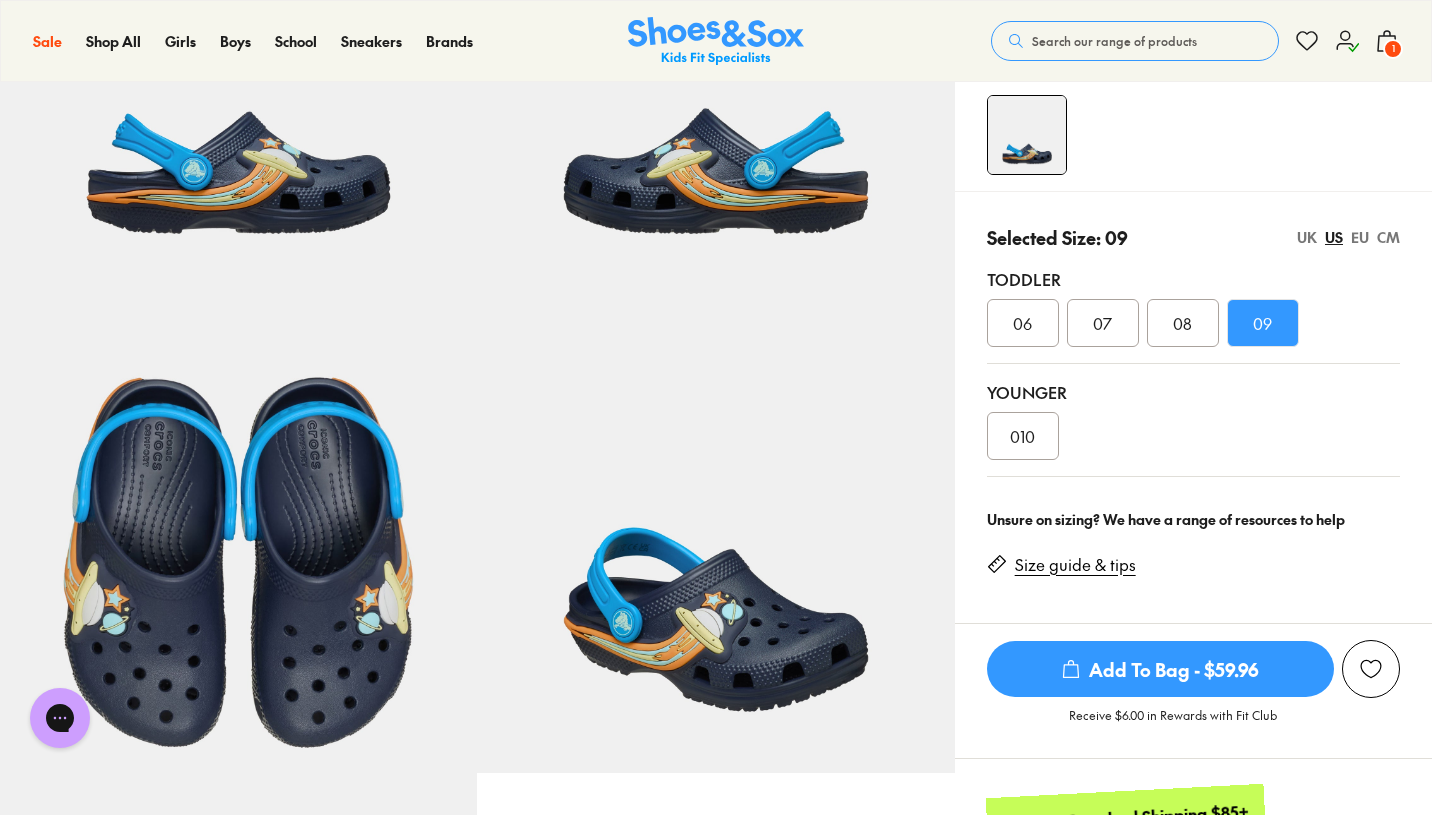 scroll, scrollTop: 297, scrollLeft: 0, axis: vertical 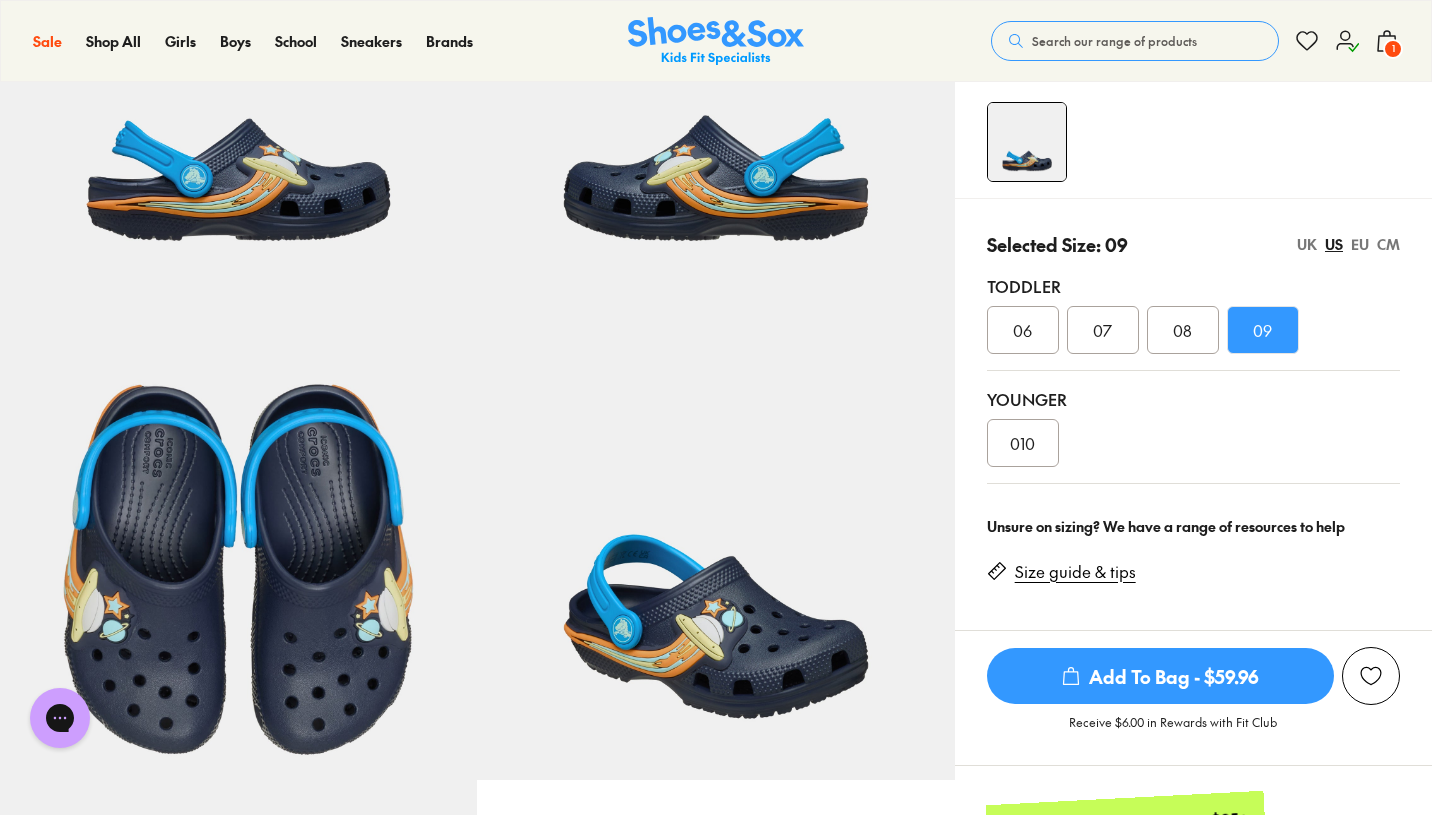 click on "1" at bounding box center (1393, 49) 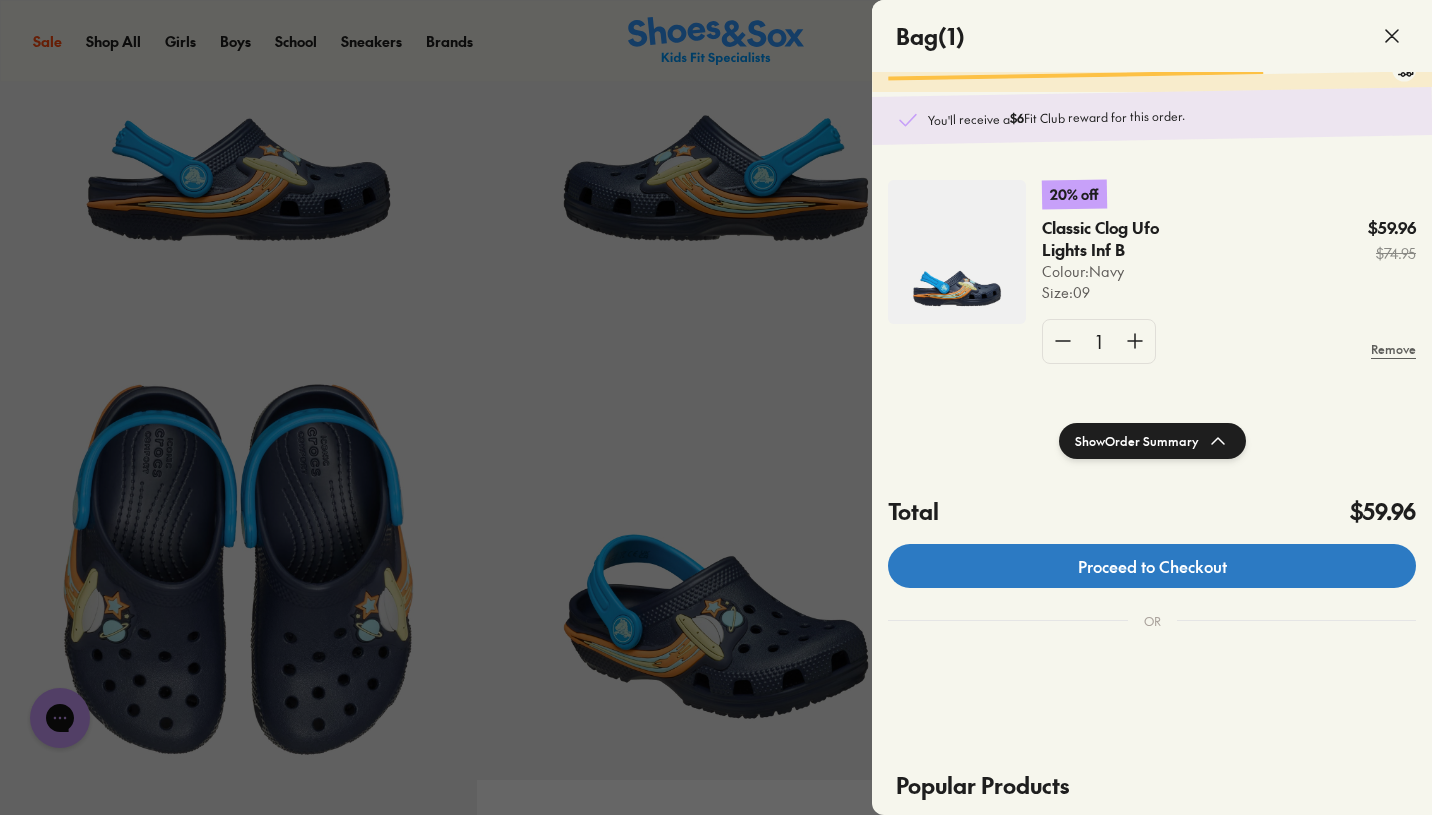 scroll, scrollTop: 0, scrollLeft: 0, axis: both 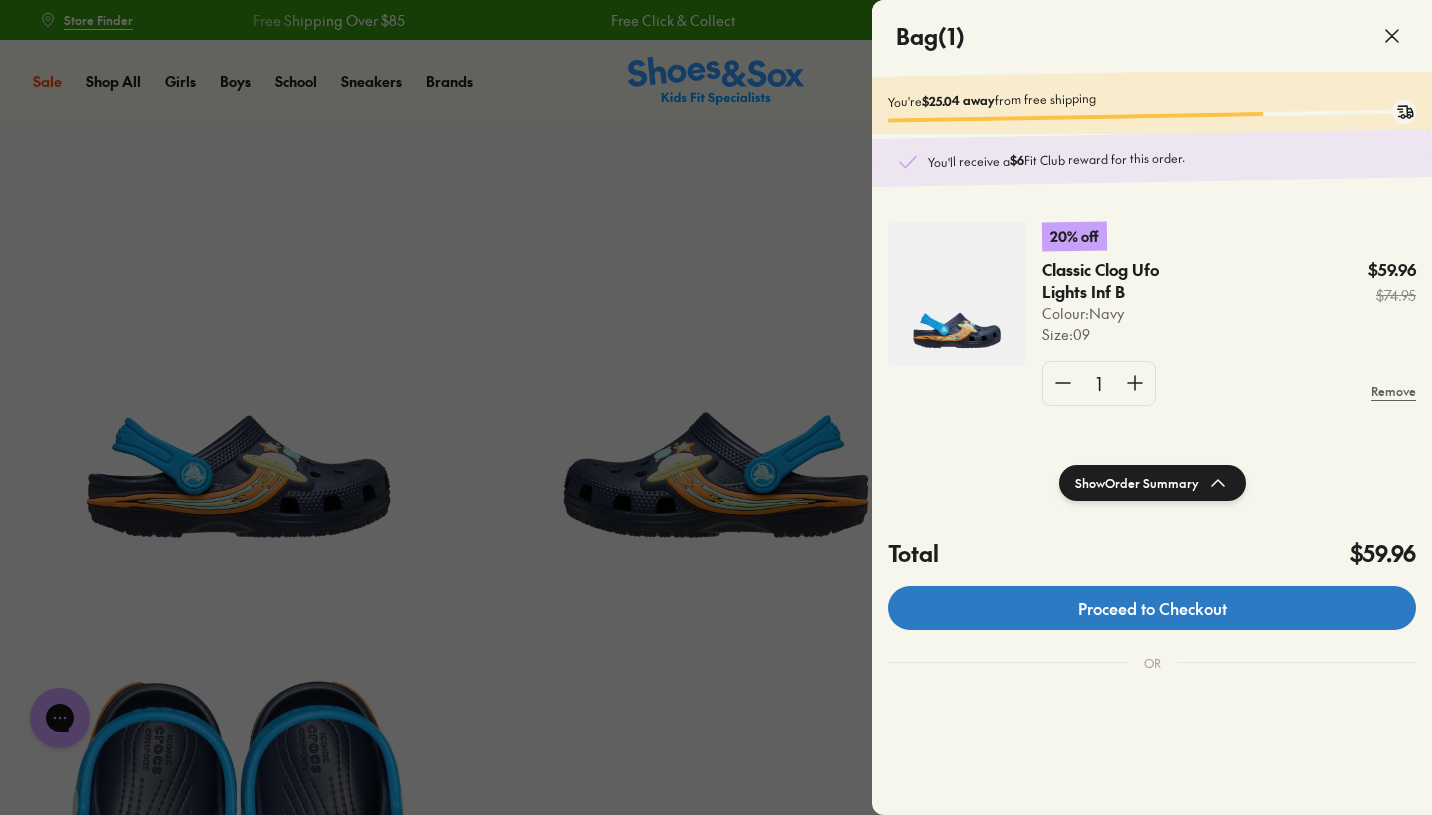 click on "Proceed to Checkout" 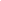 scroll, scrollTop: 0, scrollLeft: 0, axis: both 